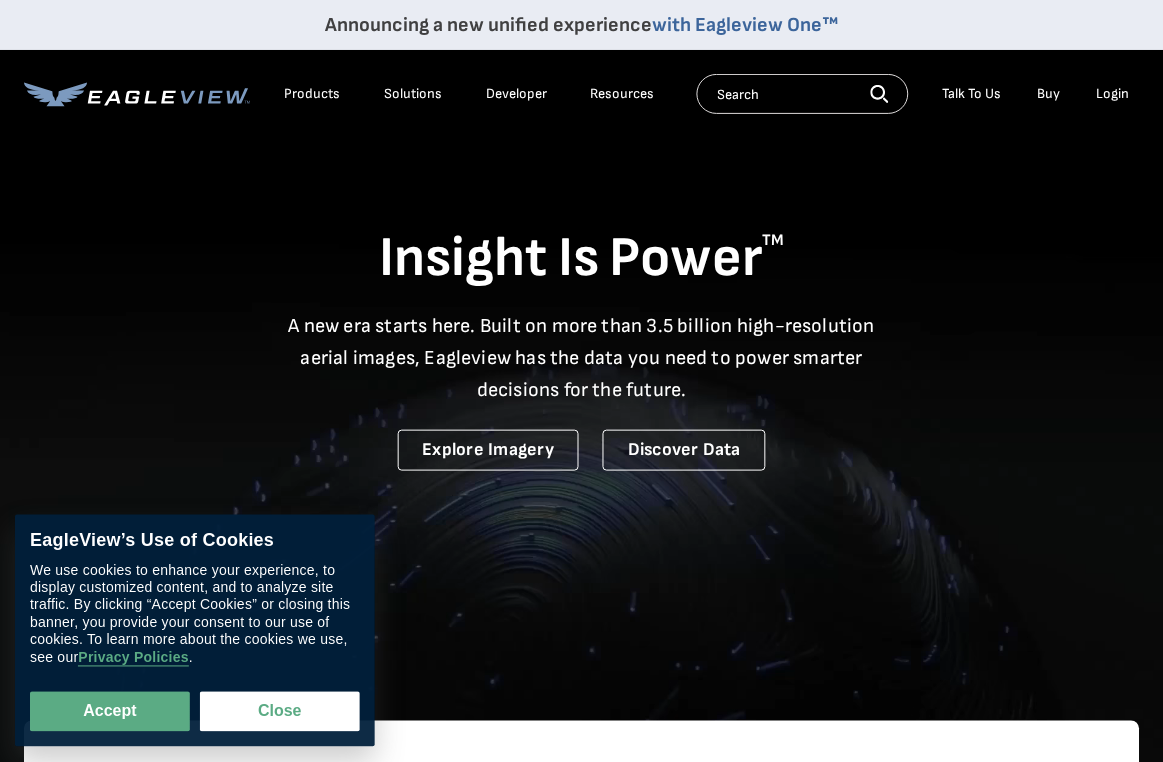 scroll, scrollTop: 0, scrollLeft: 0, axis: both 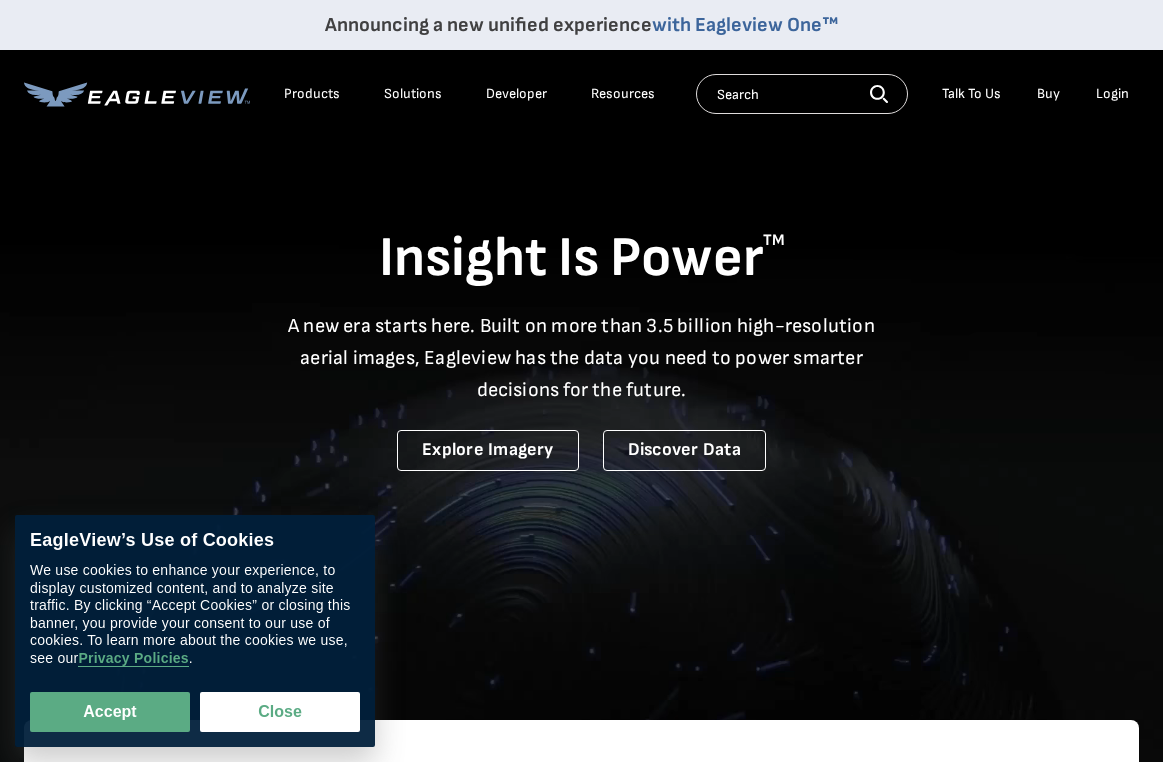 click on "Login" at bounding box center (1112, 94) 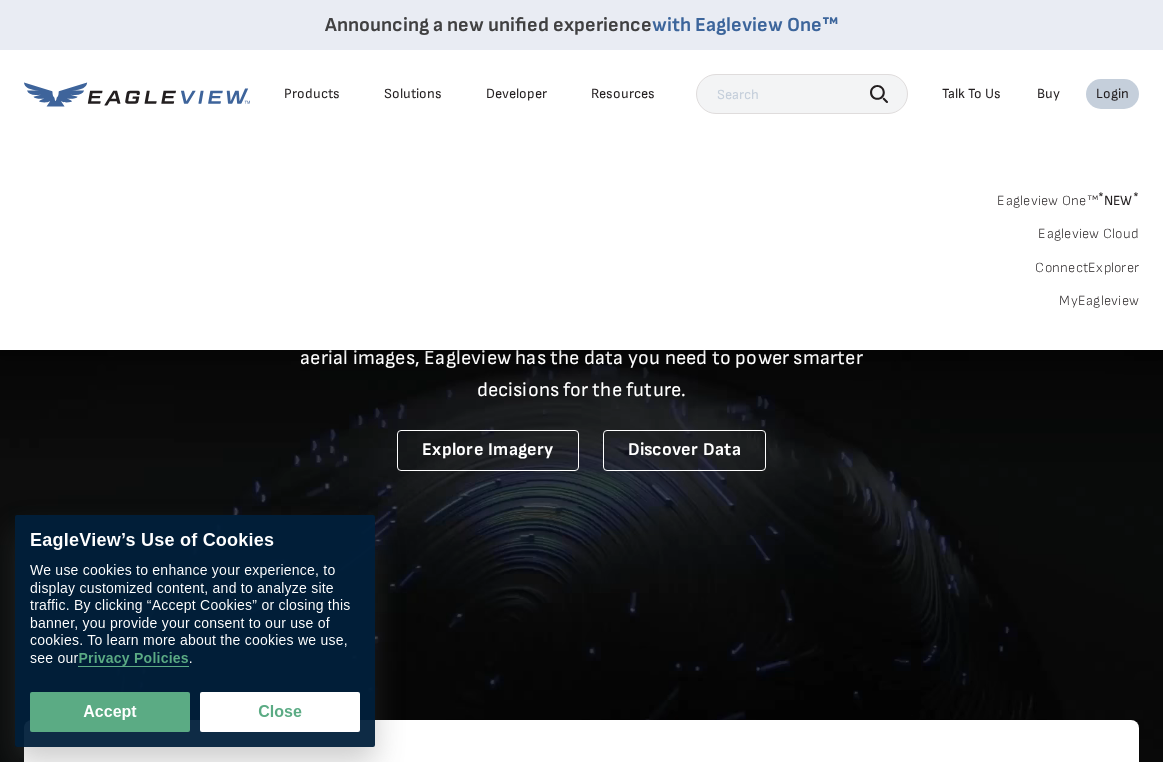 click on "Login" at bounding box center [1112, 94] 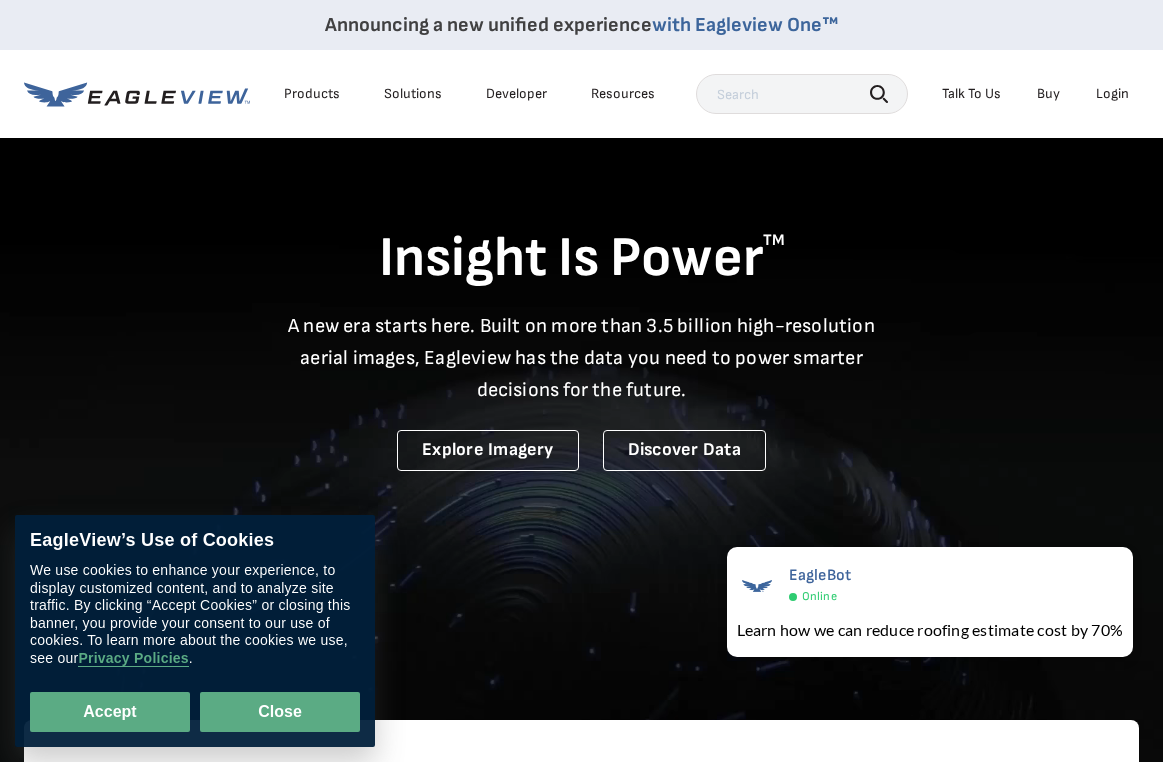 click on "Close" at bounding box center [280, 712] 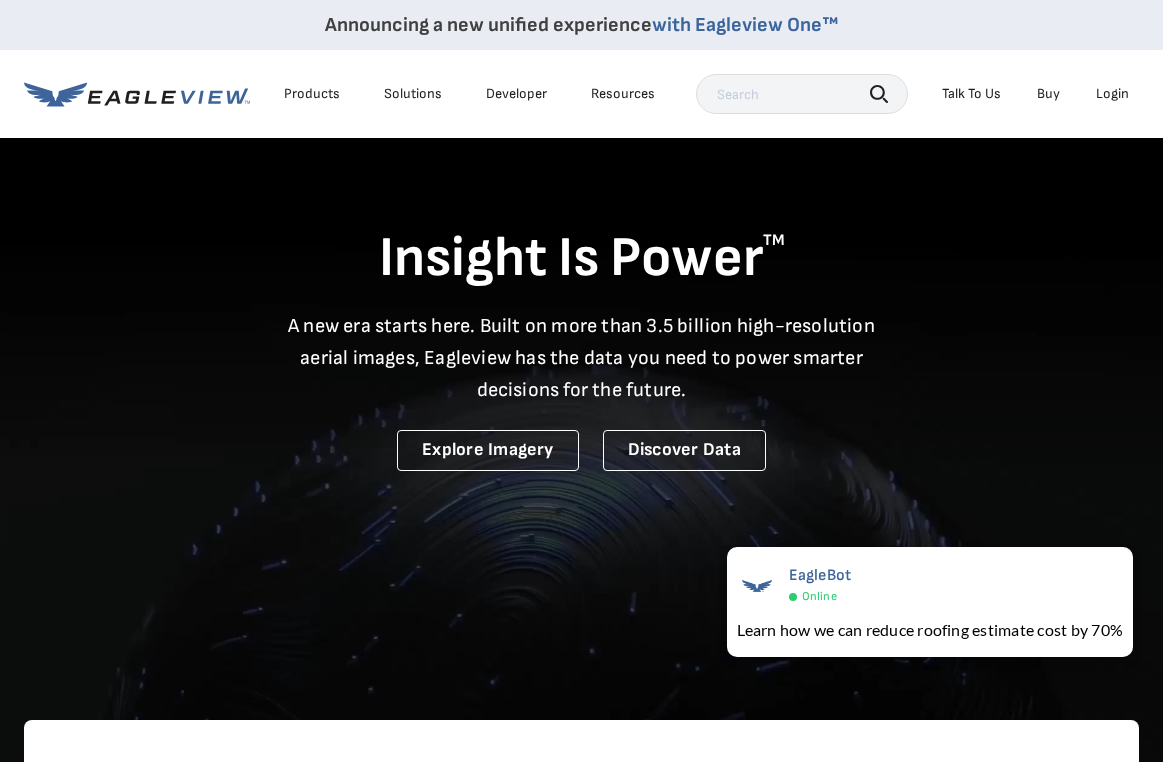 click on "Login" at bounding box center [1112, 94] 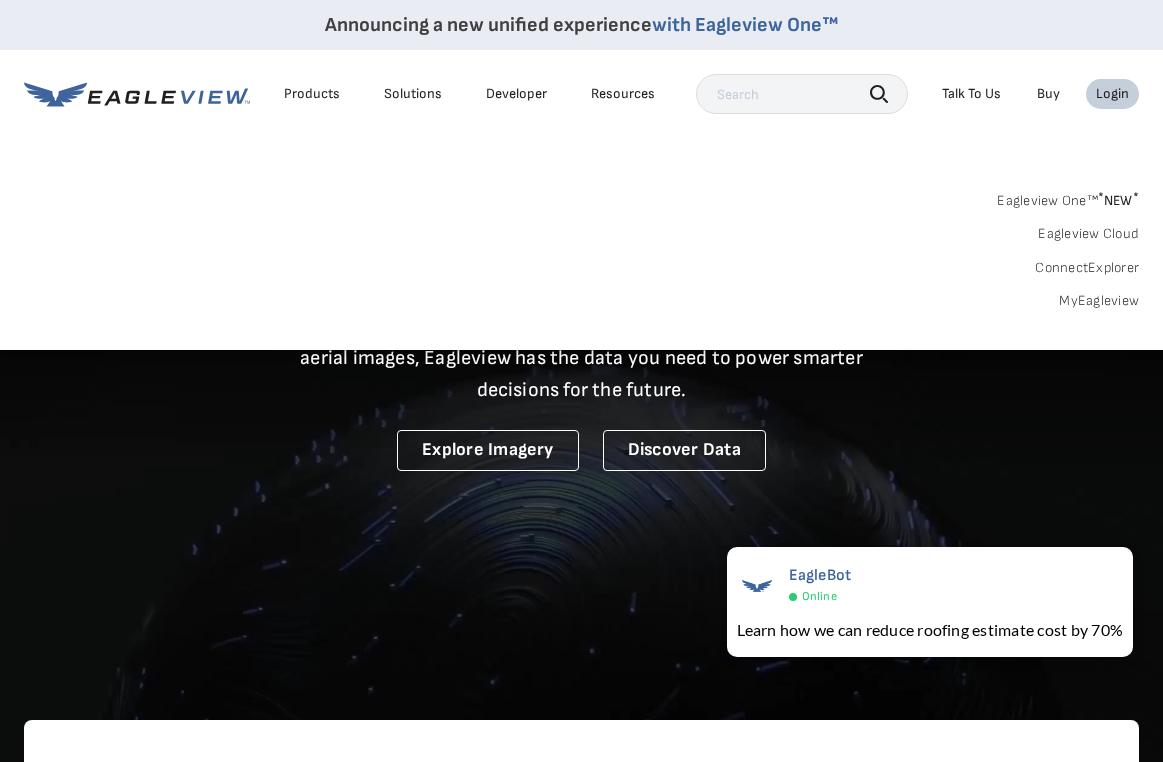 click on "MyEagleview" at bounding box center (1099, 301) 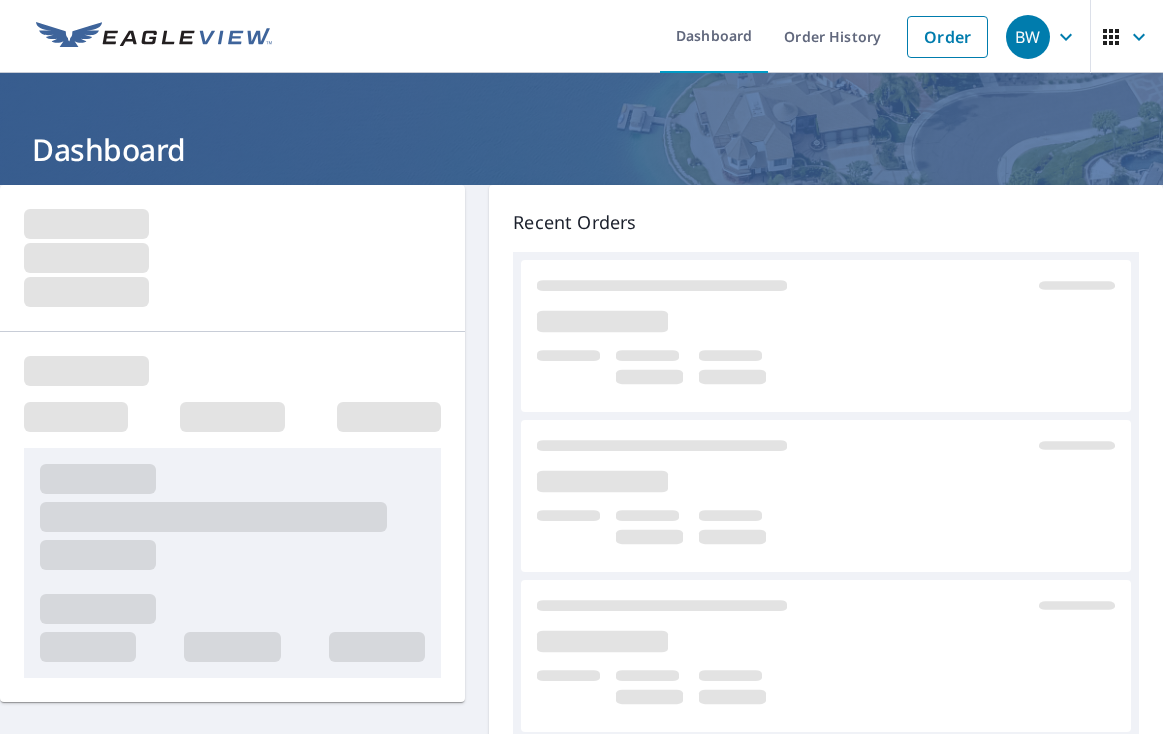 scroll, scrollTop: 0, scrollLeft: 0, axis: both 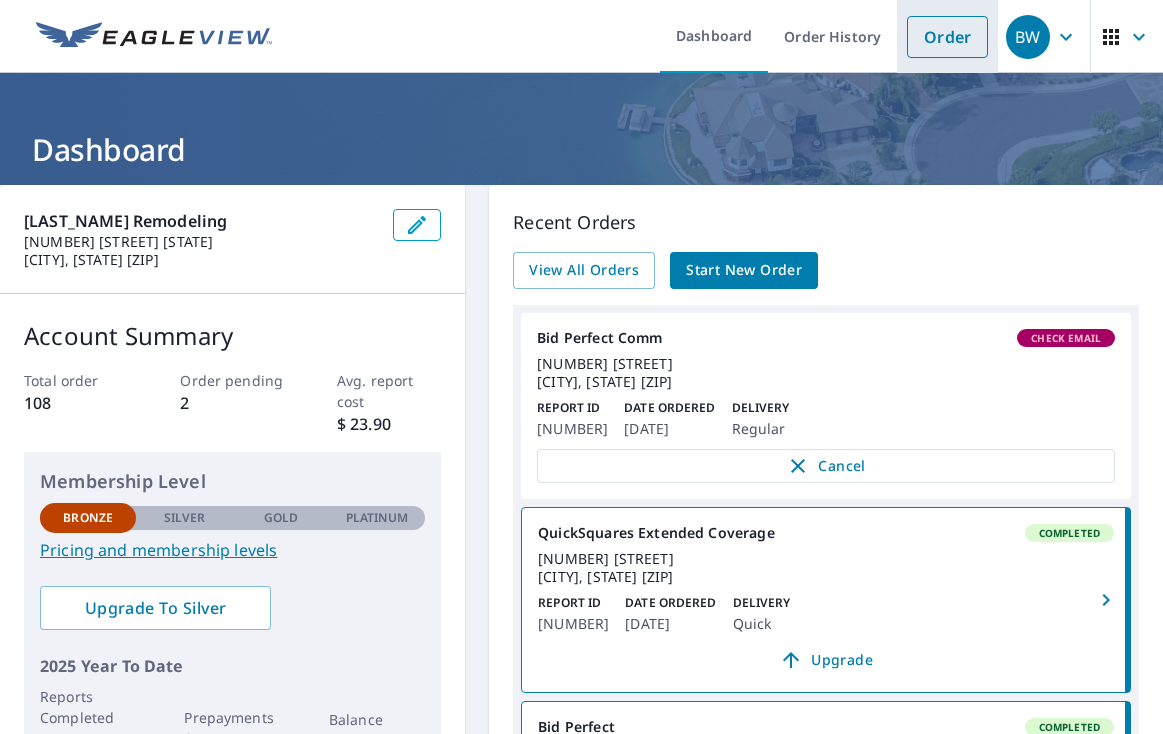 click on "Order" at bounding box center [947, 37] 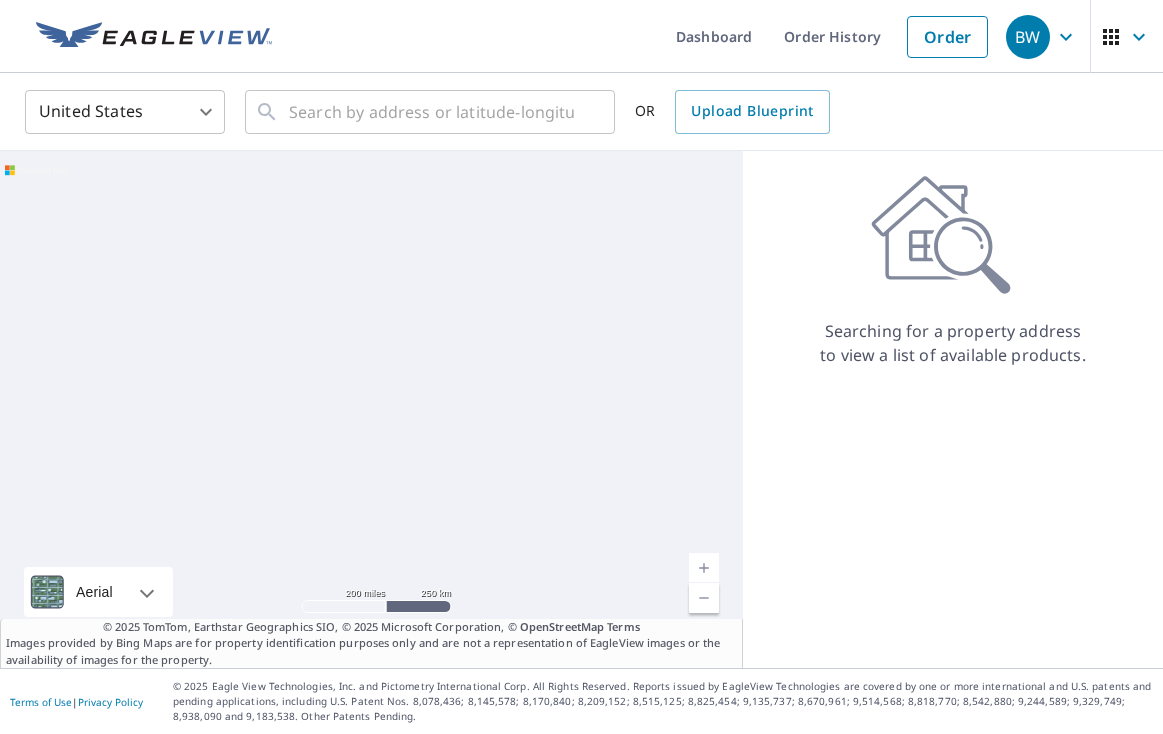 click on "BW BW
Dashboard Order History Order BW United States US ​ ​ OR Upload Blueprint Aerial Road A standard road map Aerial A detailed look from above Labels Labels 200 miles 250 km © 2025 TomTom, Earthstar Geographics  SIO, © 2025 Microsoft Corporation Terms © 2025 TomTom, Earthstar Geographics SIO, © 2025 Microsoft Corporation, ©   OpenStreetMap   Terms Images provided by Bing Maps are for property identification purposes only and are not a representation of EagleView images or the availability of images for the property. Searching for a property address to view a list of available products. Terms of Use  |  Privacy Policy © 2025 Eagle View Technologies, Inc. and Pictometry International Corp. All Rights Reserved. Reports issued by EagleView Technologies are covered by   one or more international and U.S. patents and pending applications, including U.S. Patent Nos. 8,078,436; 8,145,578; 8,170,840; 8,209,152;" at bounding box center (581, 367) 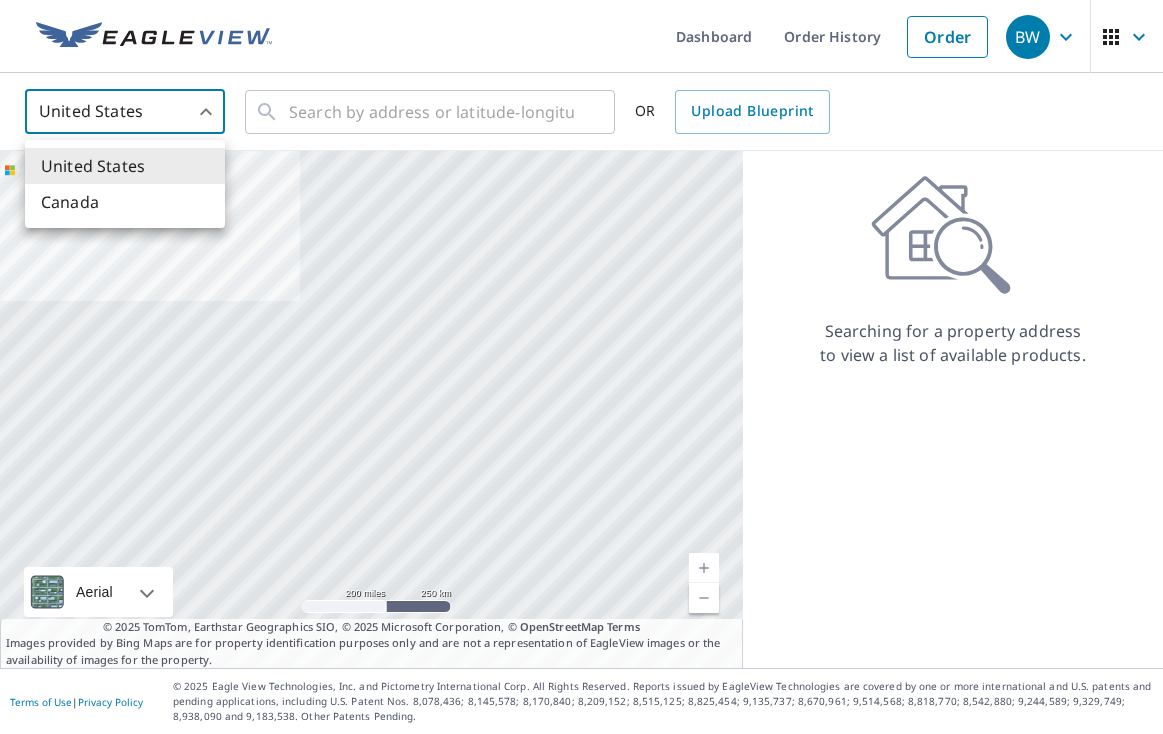 click at bounding box center (581, 367) 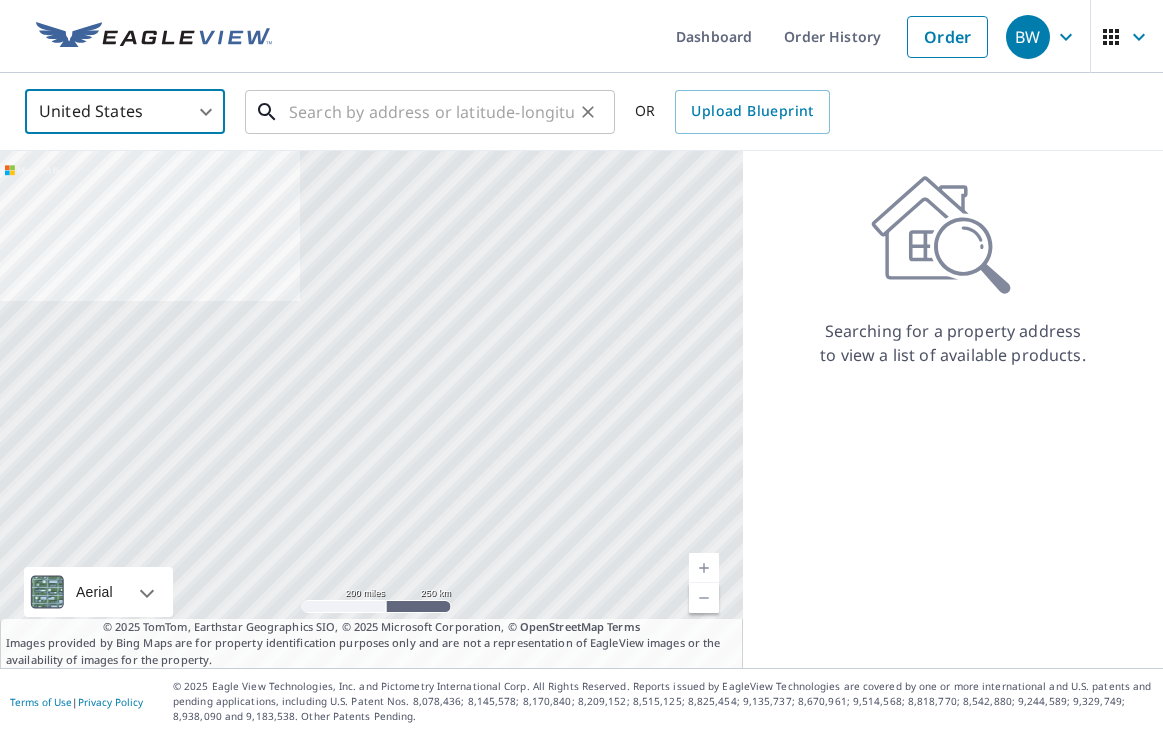 click at bounding box center [431, 112] 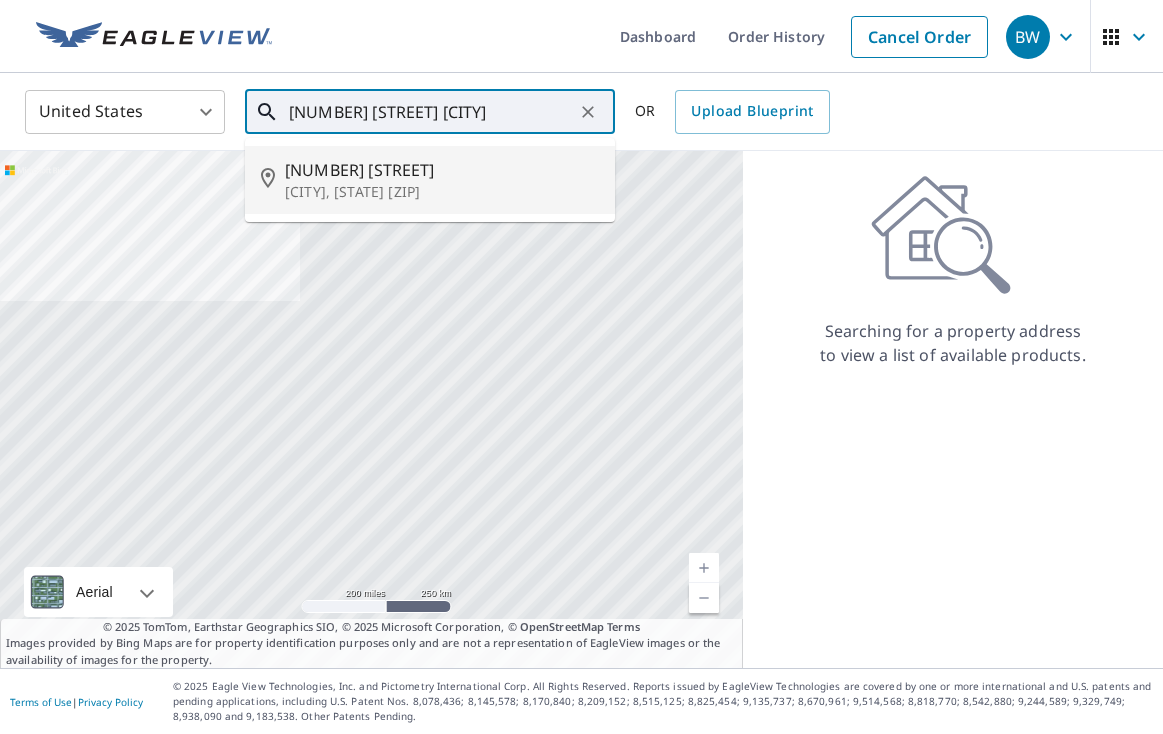 click on "[NUMBER] [STREET]" at bounding box center [442, 170] 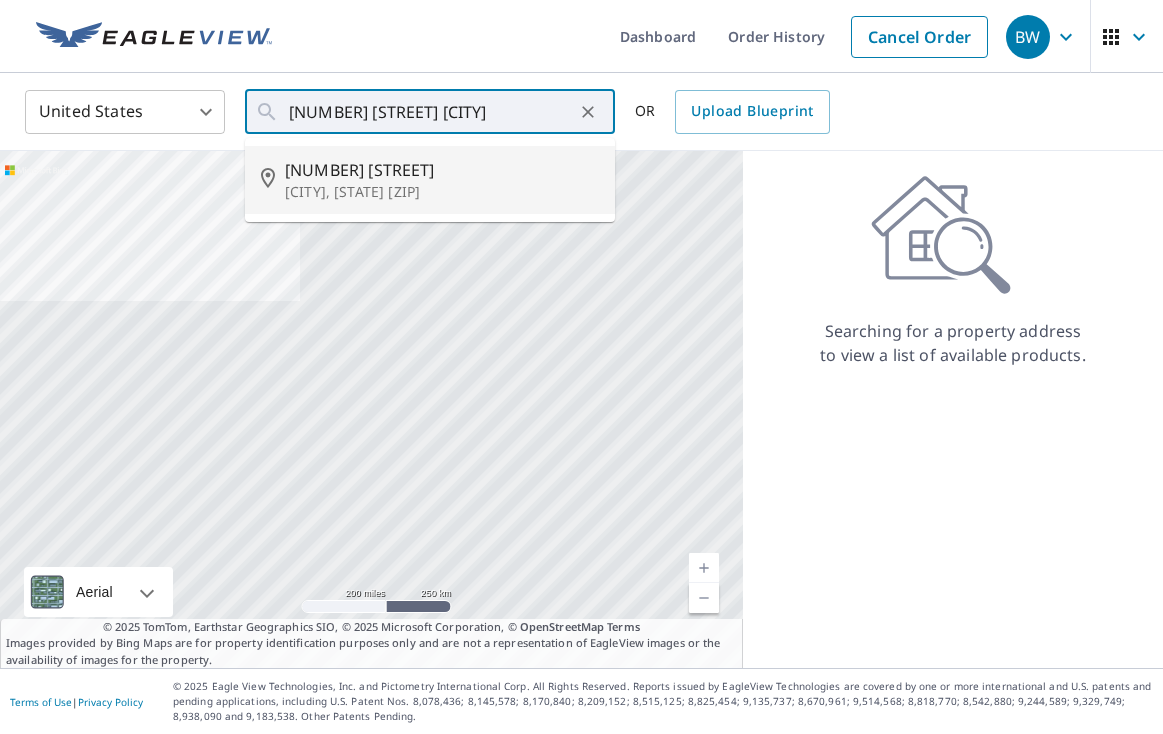 type on "[NUMBER] [STREET] [CITY], [STATE] [ZIP]" 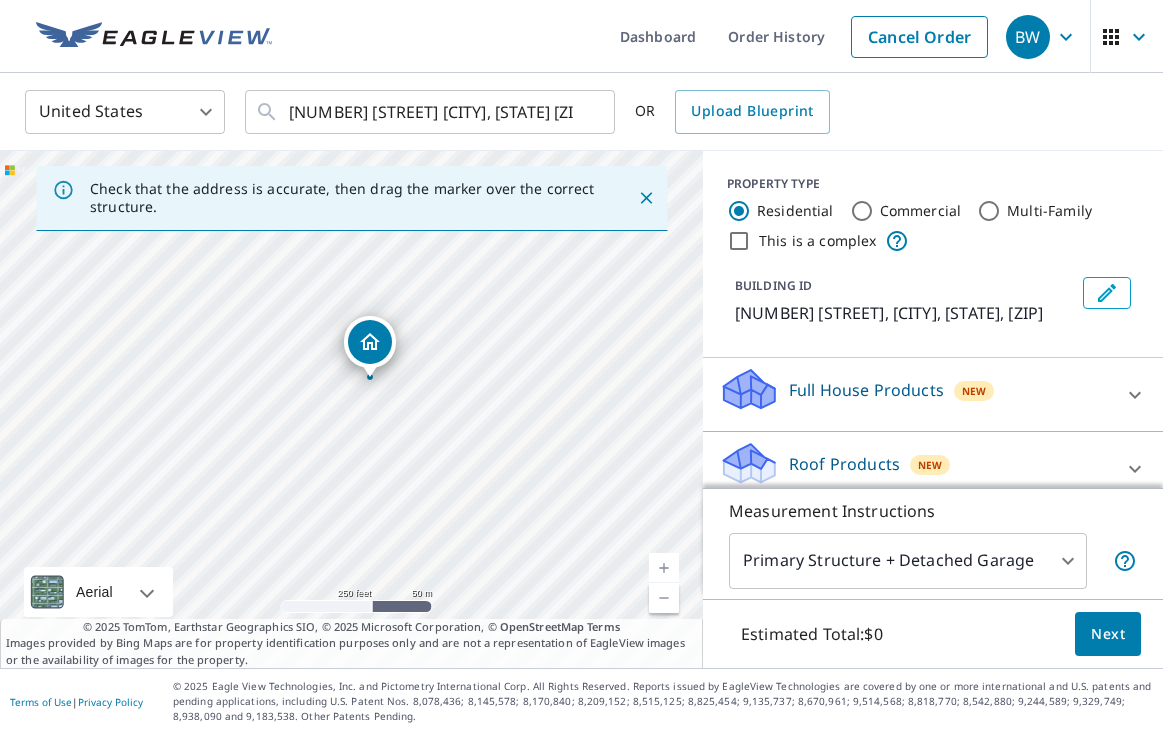 drag, startPoint x: 358, startPoint y: 382, endPoint x: 376, endPoint y: 353, distance: 34.132095 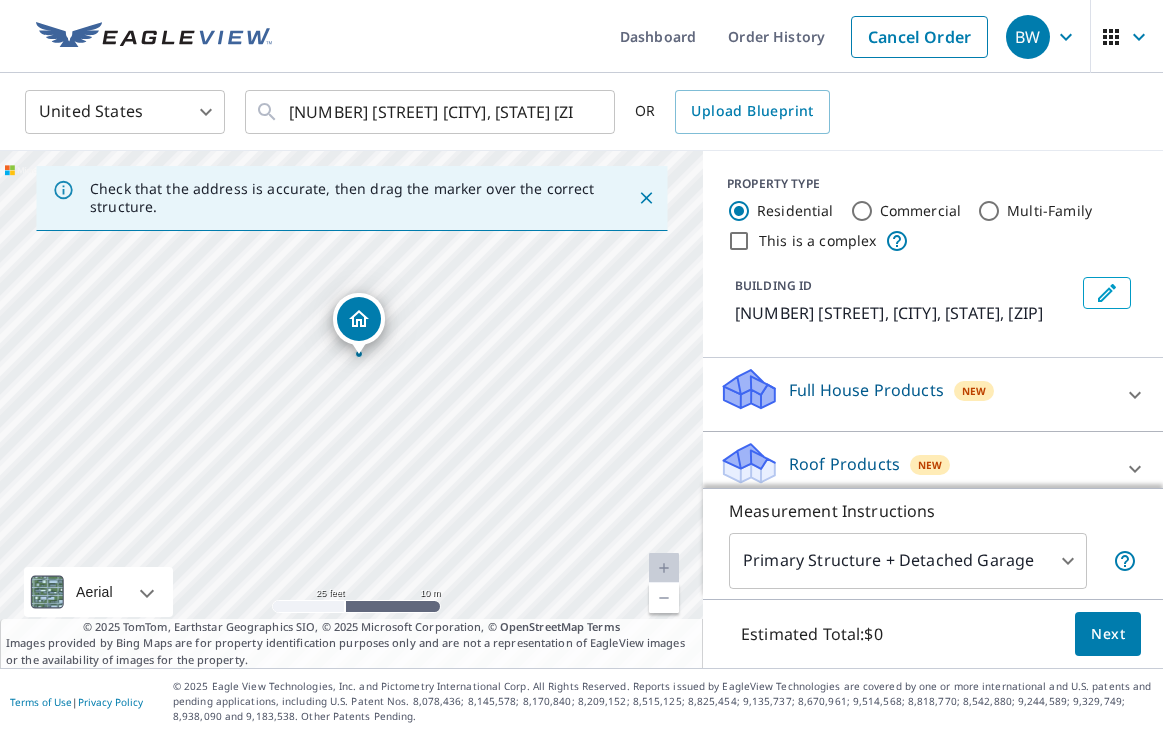 click 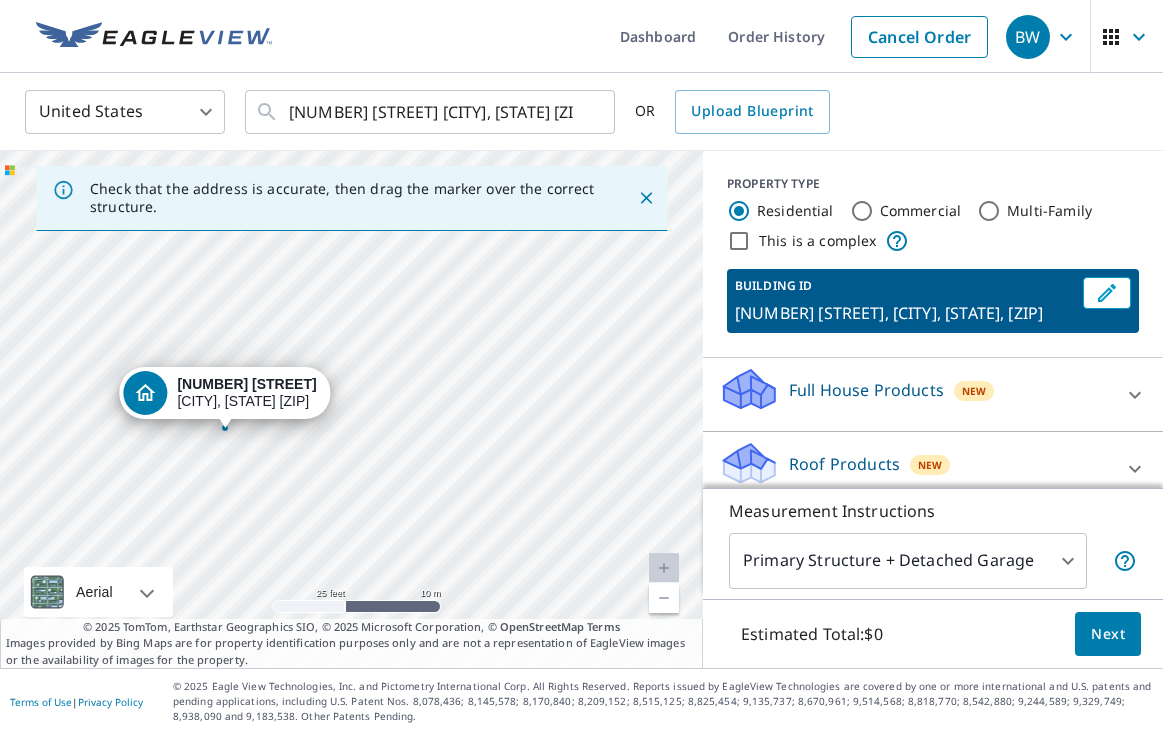 drag, startPoint x: 351, startPoint y: 377, endPoint x: 224, endPoint y: 399, distance: 128.89143 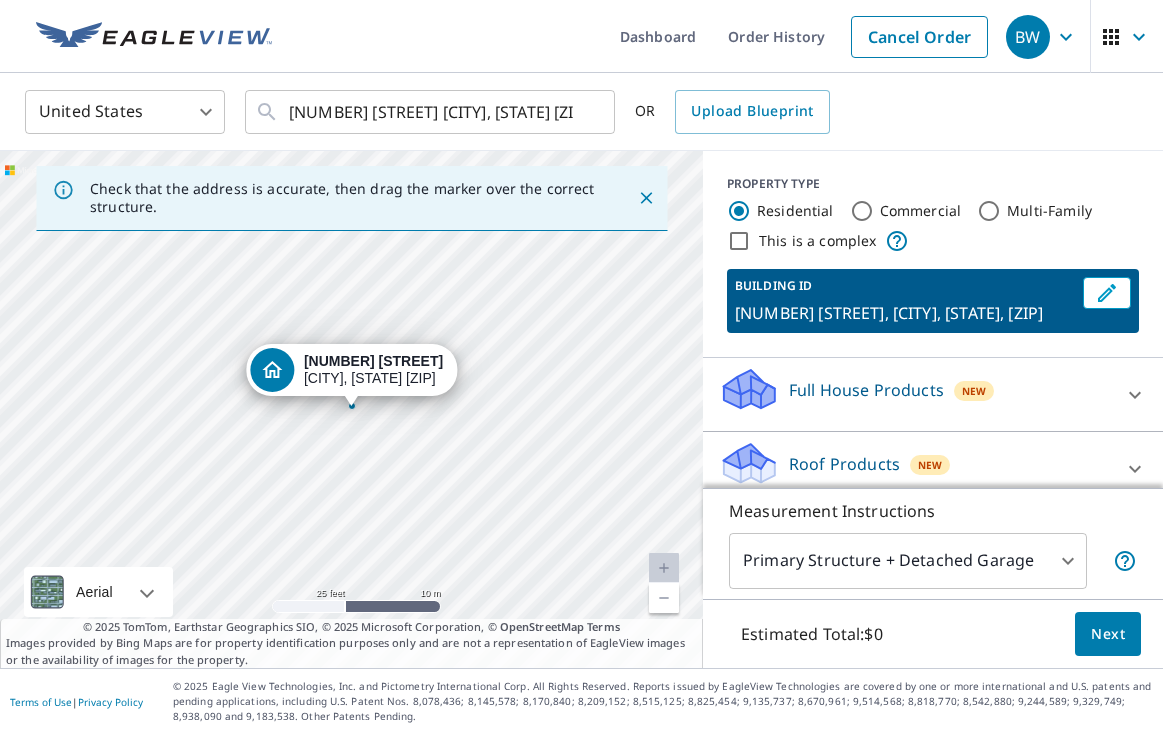 click 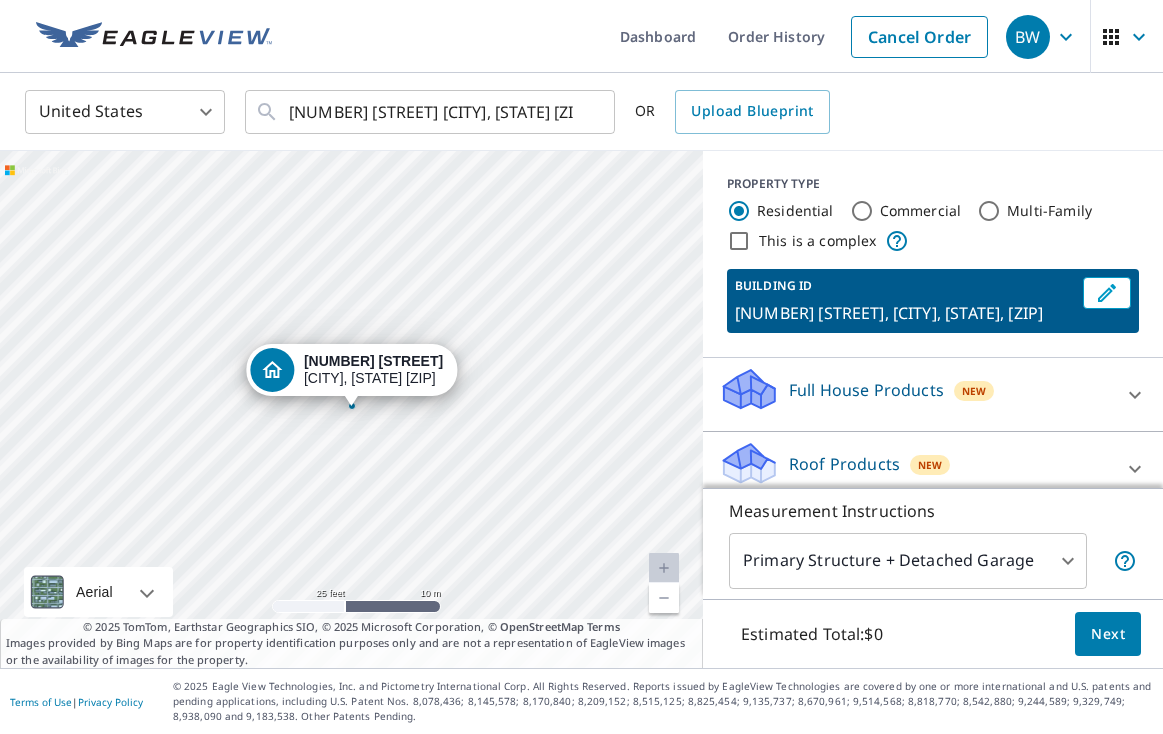 click on "BW BW
Dashboard Order History Cancel Order BW United States US ​ [NUMBER] [STREET] [CITY], [STATE] ​ OR Upload Blueprint [NUMBER] [STREET] [CITY], [STATE] Aerial Road A standard road map Aerial A detailed look from above Labels Labels 25 feet 10 m © 2025 TomTom, © Vexcel Imaging, © 2025 Microsoft Corporation,  © OpenStreetMap Terms © 2025 TomTom, Earthstar Geographics SIO, © 2025 Microsoft Corporation, ©   OpenStreetMap   Terms Images provided by Bing Maps are for property identification purposes only and are not a representation of EagleView images or the availability of images for the property. PROPERTY TYPE Residential Commercial Multi-Family This is a complex BUILDING ID [NUMBER] [STREET], [CITY], [STATE], [ZIP] Full House Products New Full House™ $105 Roof Products New Premium $32.75 - $87 QuickSquares™ $18 Gutter $13.75 Bid Perfect™ $18 Solar Products New Inform Essentials+ $63.25 Walls Products New Walls, Windows & Doors $78 Walls $40 Measurement Instructions 1 ​ Estimated Total:  $0" at bounding box center [581, 367] 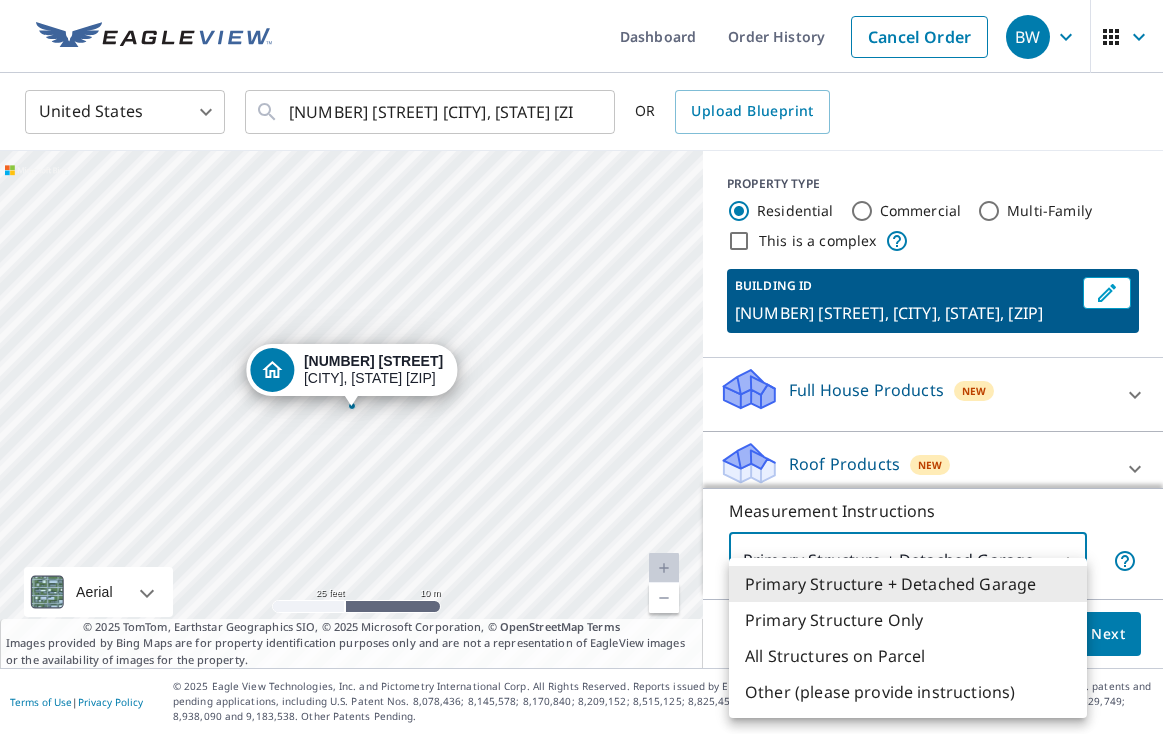 click on "Primary Structure Only" at bounding box center (908, 620) 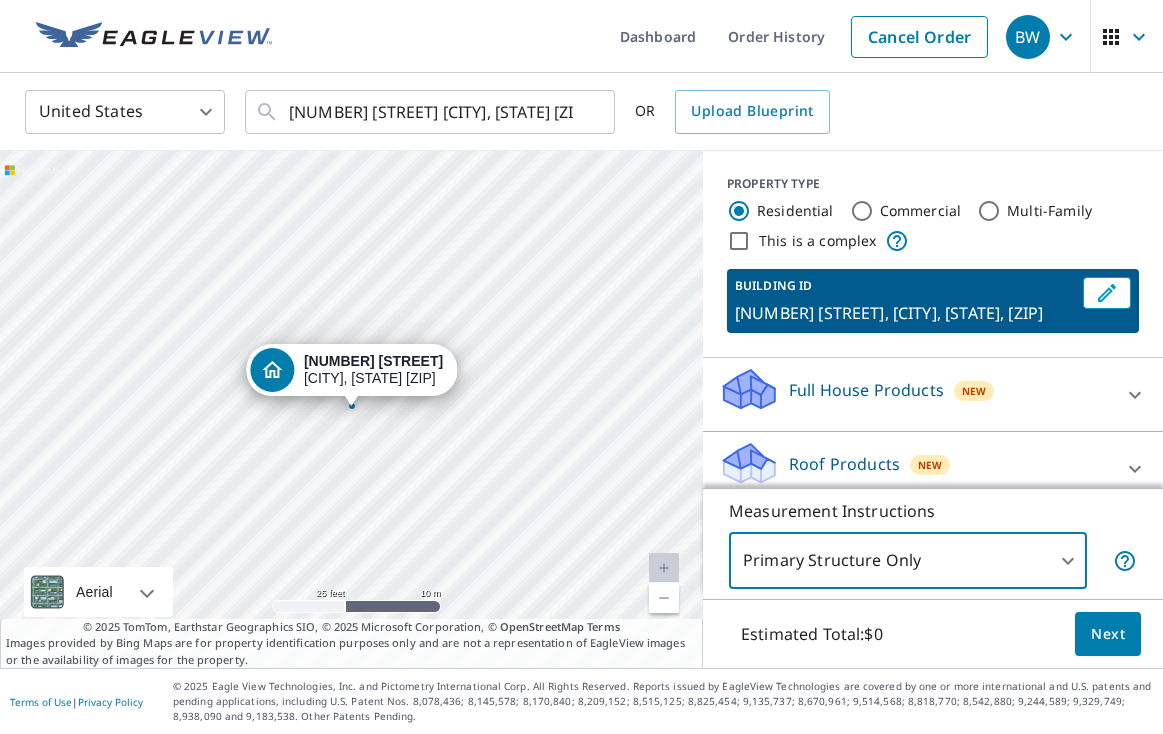 click on "Next" at bounding box center (1108, 634) 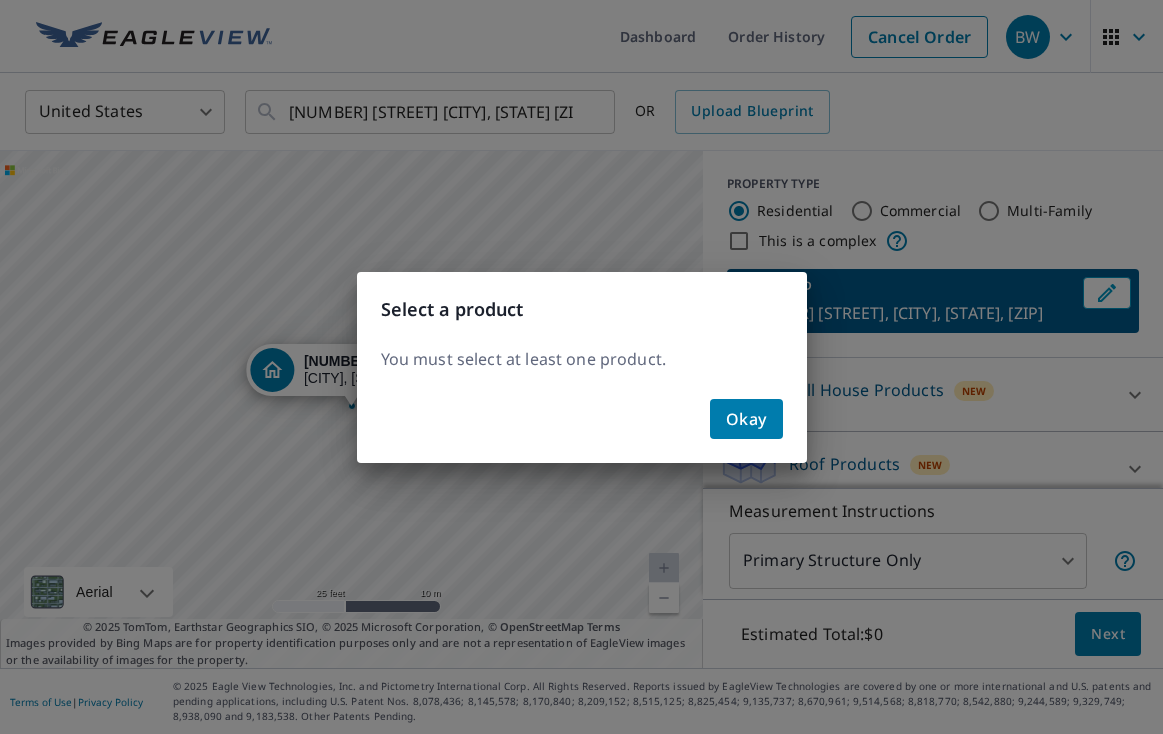 click on "Okay" at bounding box center [746, 419] 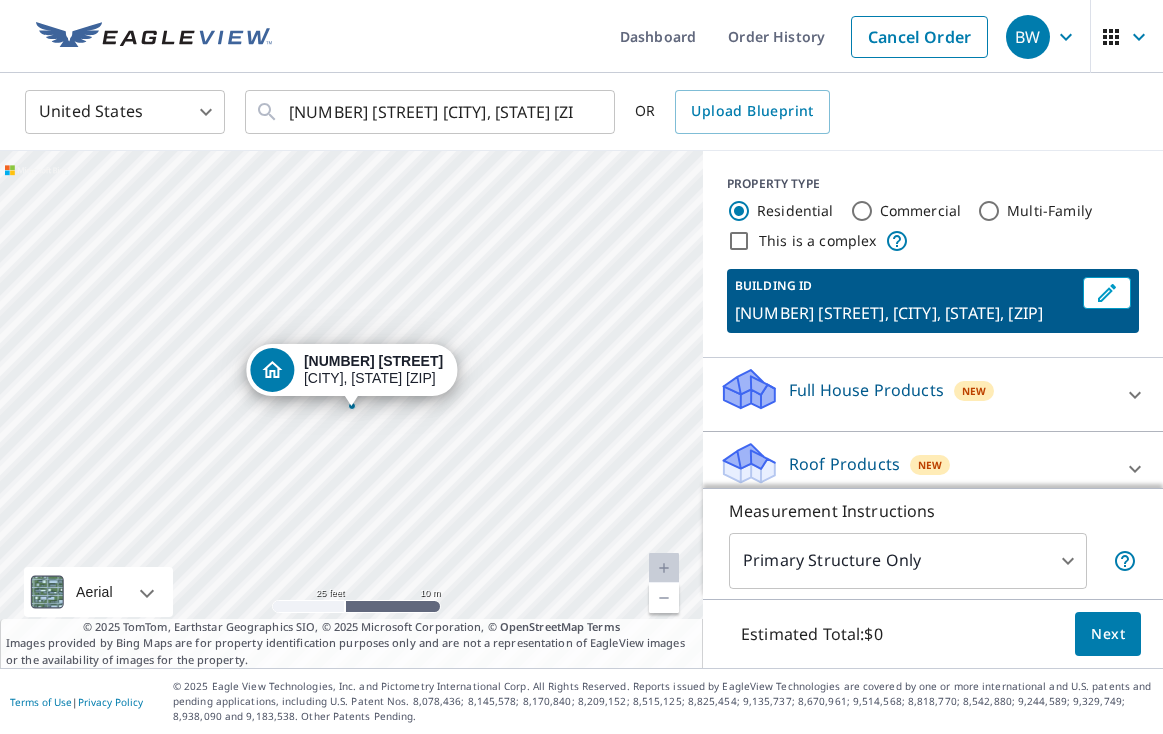 click 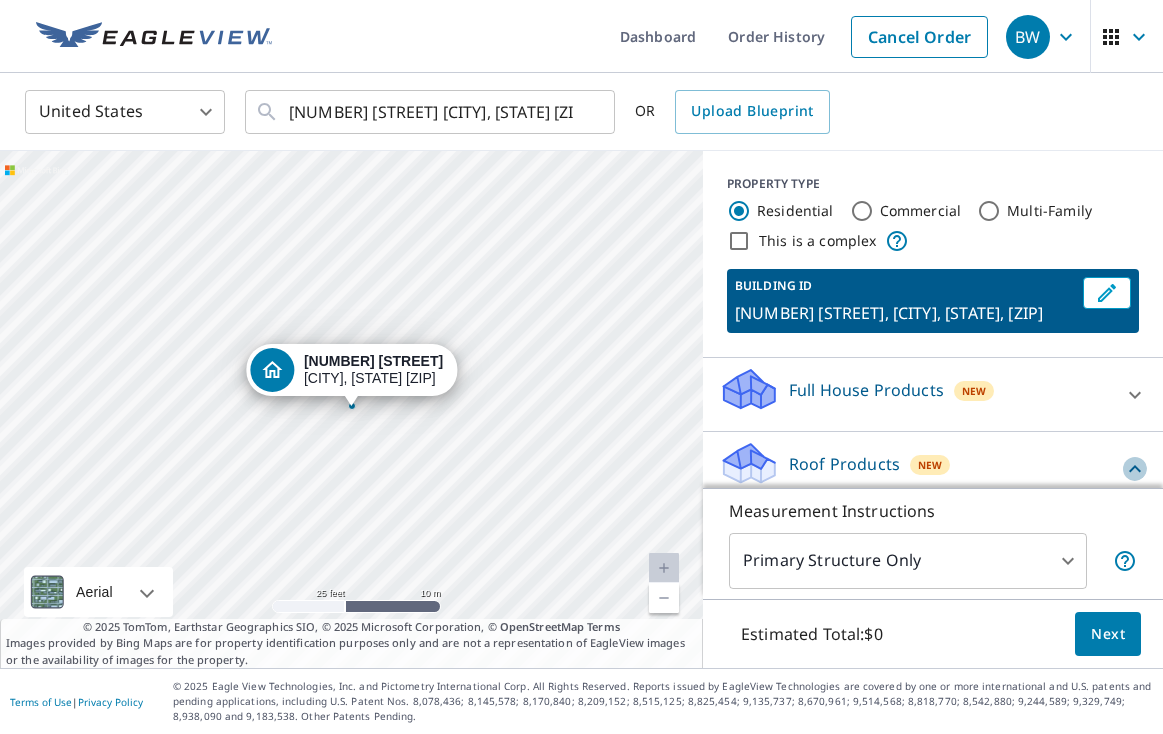 click 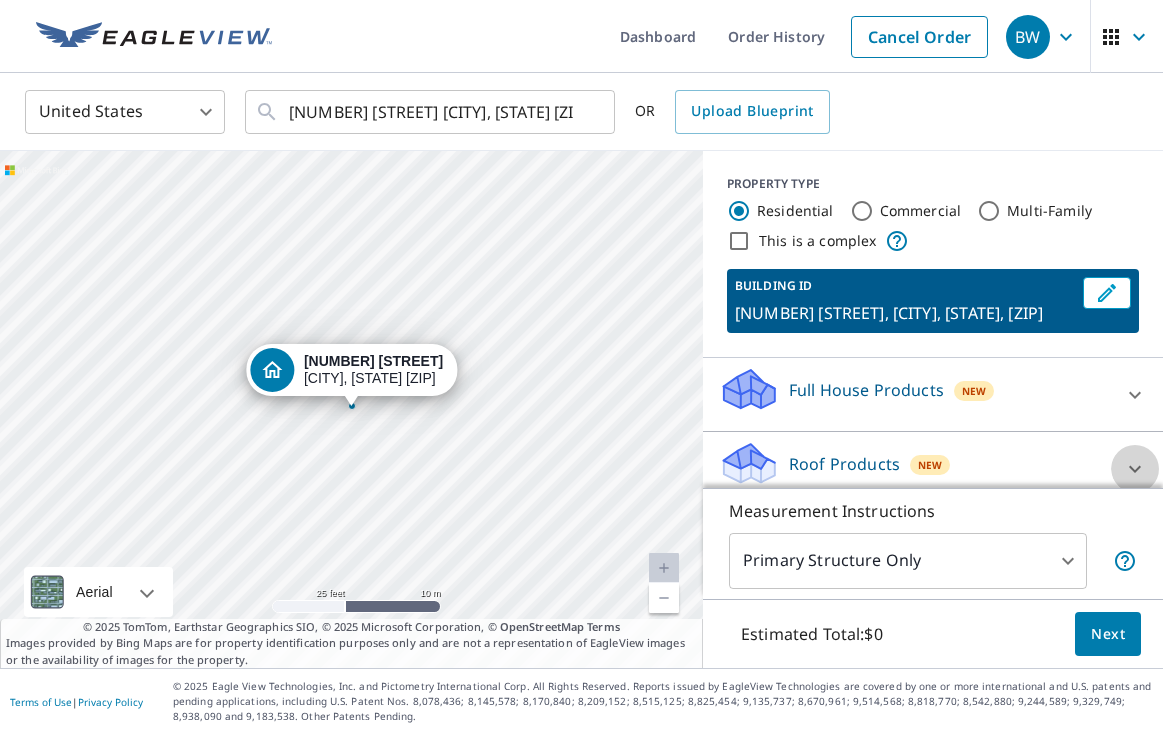 click at bounding box center [1135, 469] 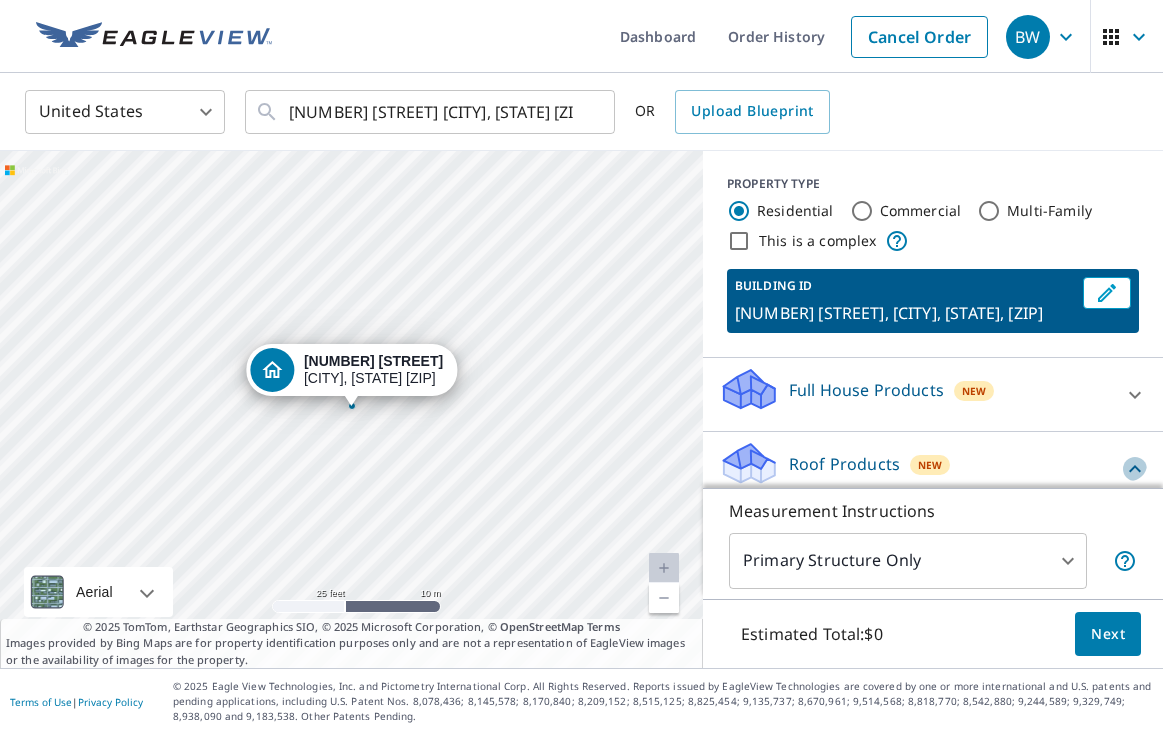 click on "Roof Products New" at bounding box center (933, 468) 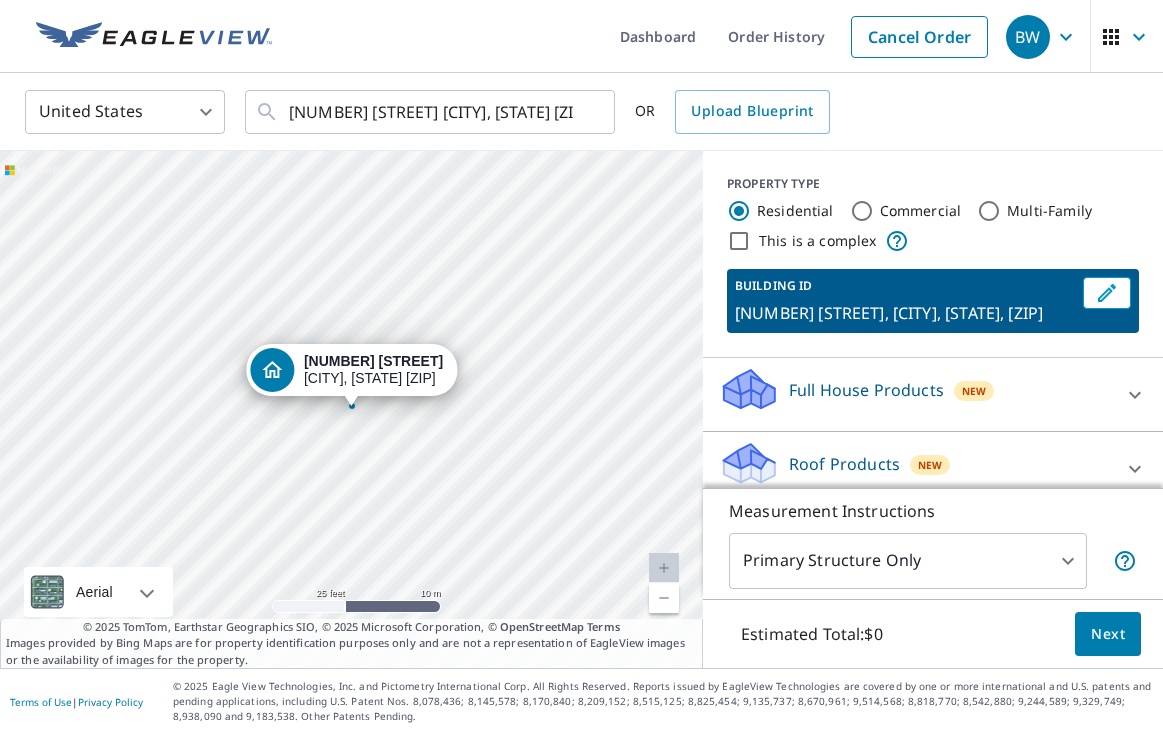 scroll, scrollTop: 0, scrollLeft: 0, axis: both 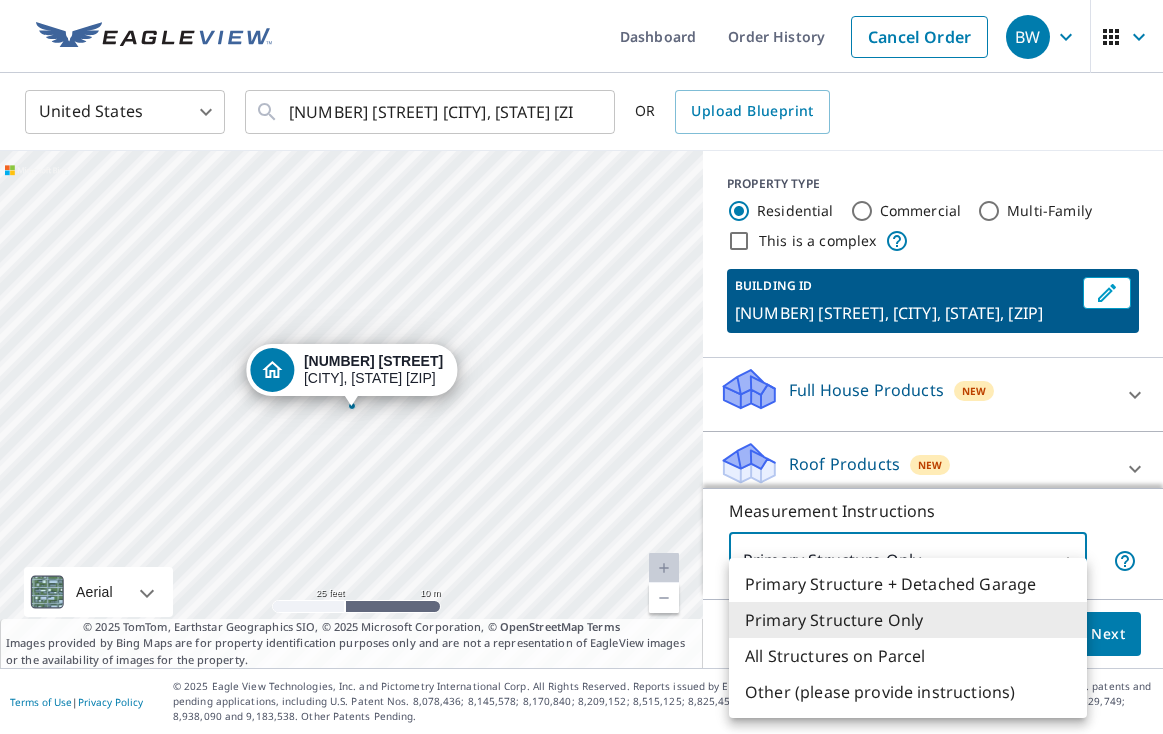 click on "BW BW
Dashboard Order History Cancel Order BW United States US ​ [NUMBER] [STREET] [CITY], [STATE] ​ OR Upload Blueprint [NUMBER] [STREET] [CITY], [STATE] Aerial Road A standard road map Aerial A detailed look from above Labels Labels 25 feet 10 m © 2025 TomTom, © Vexcel Imaging, © 2025 Microsoft Corporation,  © OpenStreetMap Terms © 2025 TomTom, Earthstar Geographics SIO, © 2025 Microsoft Corporation, ©   OpenStreetMap   Terms Images provided by Bing Maps are for property identification purposes only and are not a representation of EagleView images or the availability of images for the property. PROPERTY TYPE Residential Commercial Multi-Family This is a complex BUILDING ID [NUMBER] [STREET], [CITY], [STATE], [ZIP] Full House Products New Full House™ $105 Roof Products New Premium $32.75 - $87 QuickSquares™ $18 Gutter $13.75 Bid Perfect™ $18 Solar Products New Inform Essentials+ $63.25 Walls Products New Walls, Windows & Doors $78 Walls $40 Measurement Instructions Primary Structure Only 2 ​" at bounding box center [581, 367] 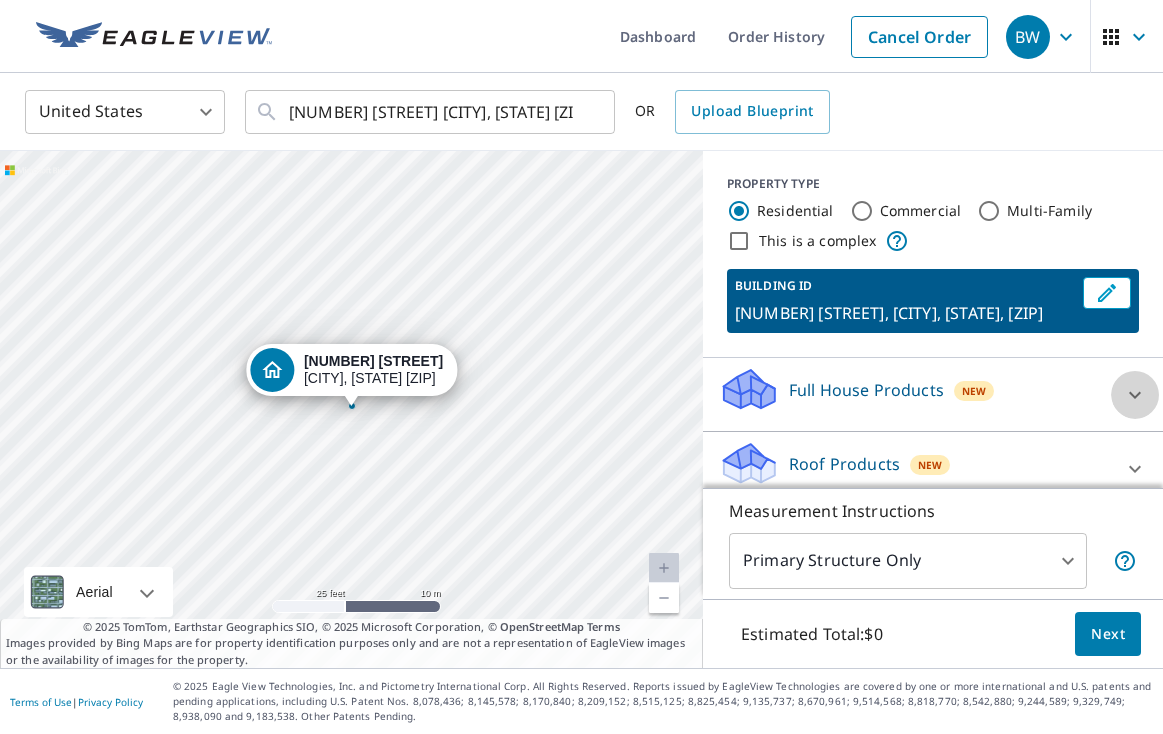 click 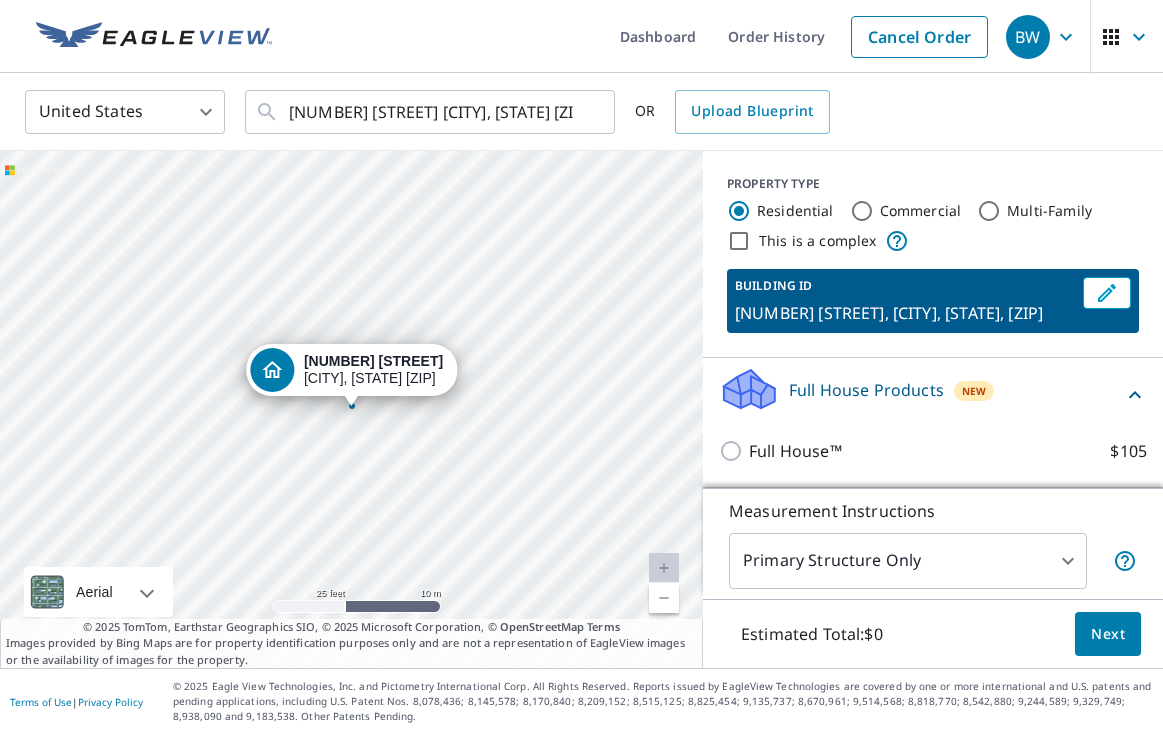 click on "Measurement Instructions Primary Structure Only 2 ​" at bounding box center [933, 543] 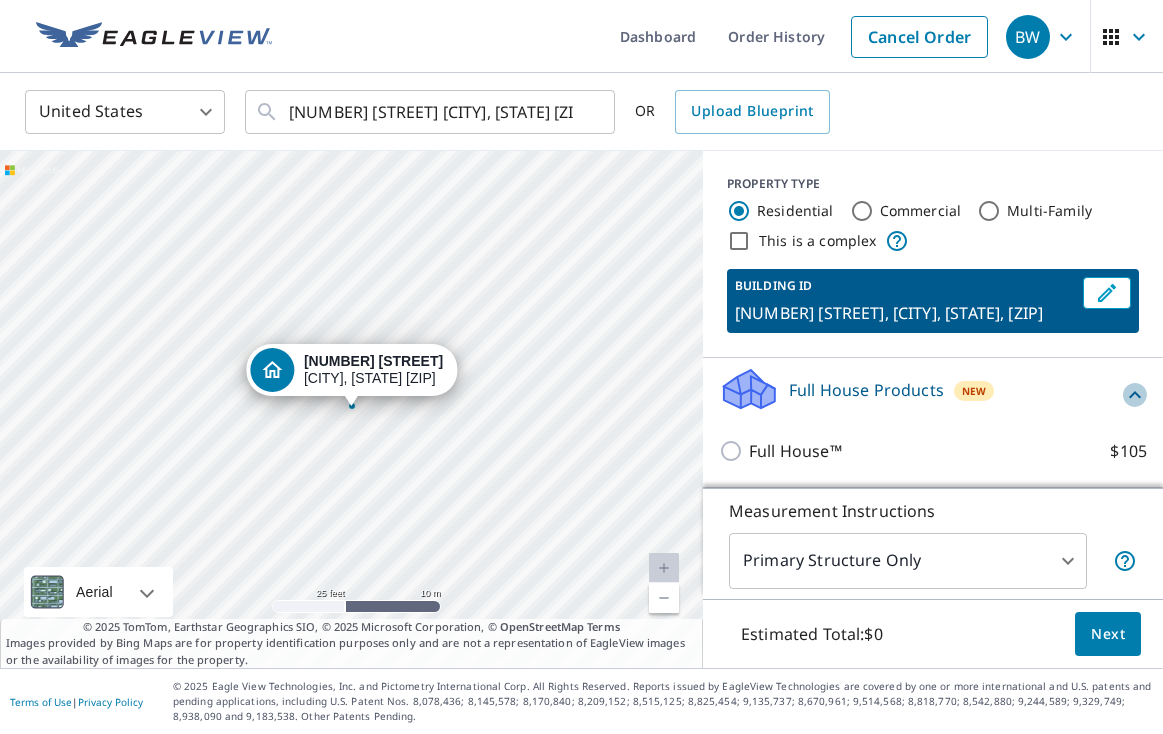click 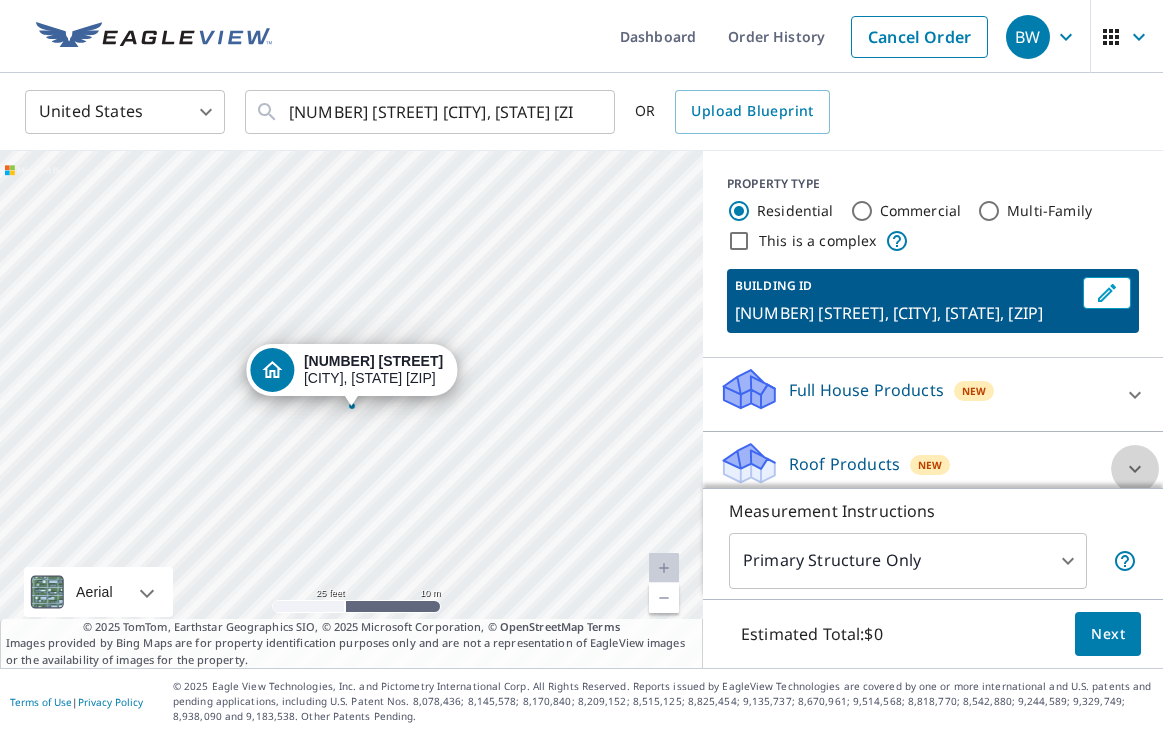 click 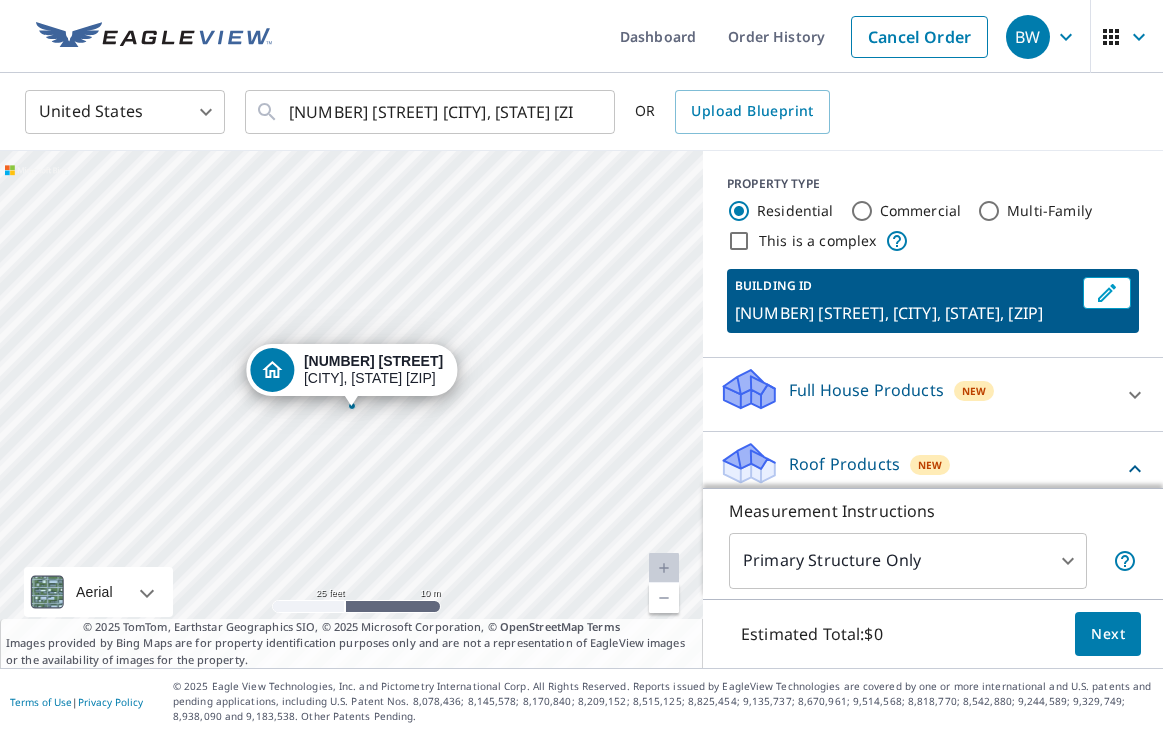 click 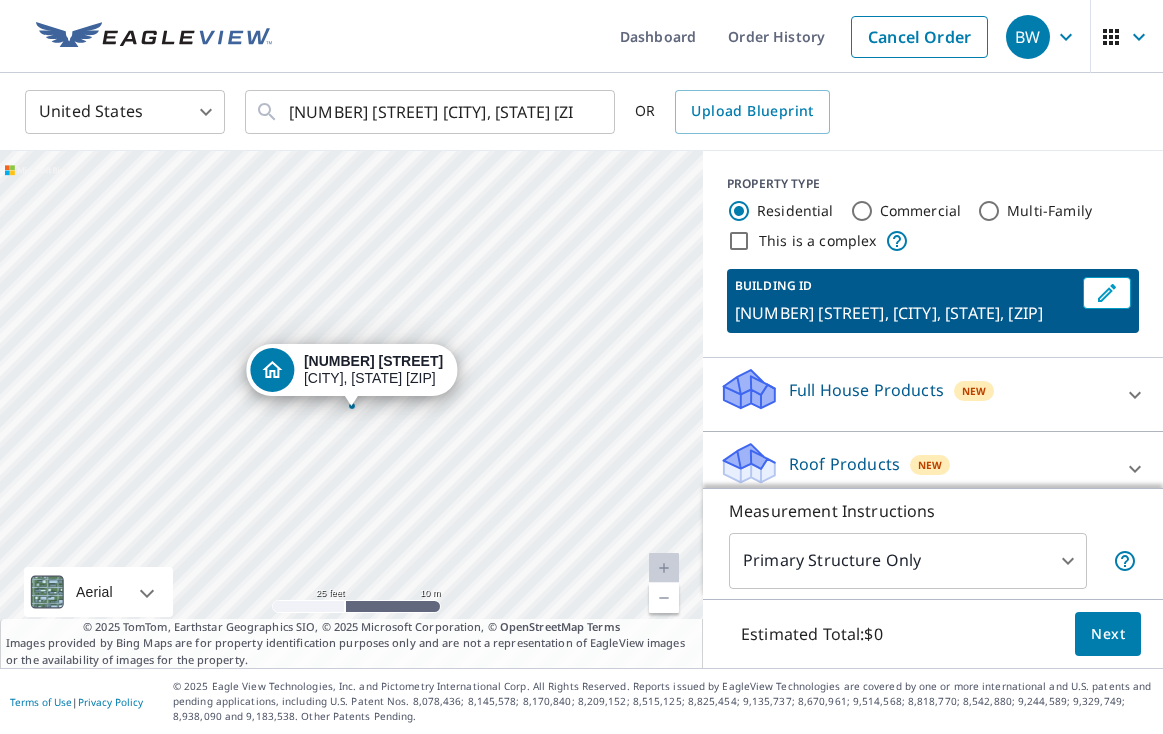 click 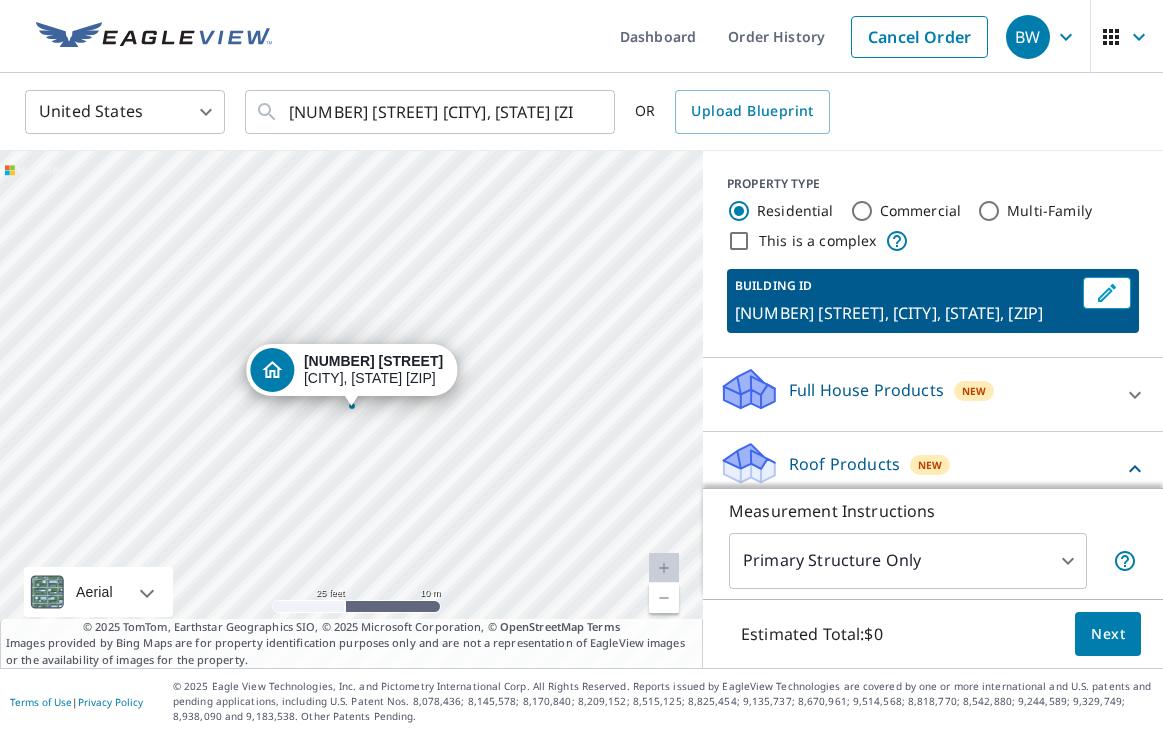 click on "New" at bounding box center (930, 465) 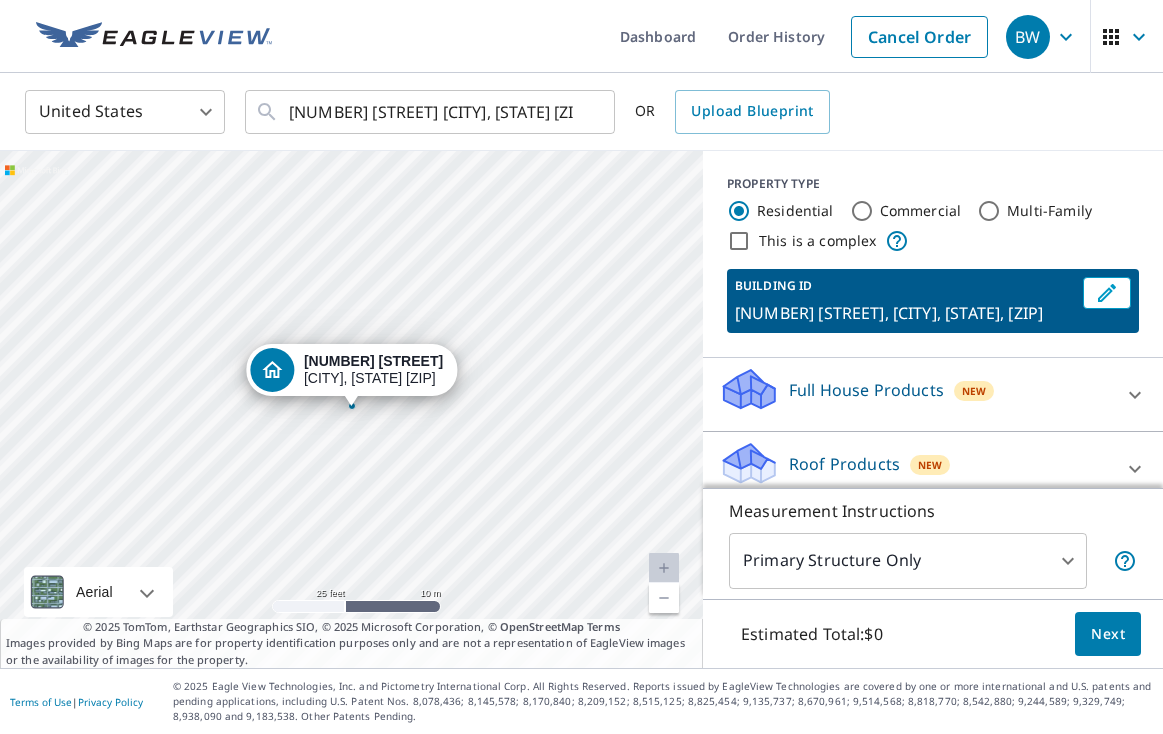 scroll, scrollTop: 0, scrollLeft: 0, axis: both 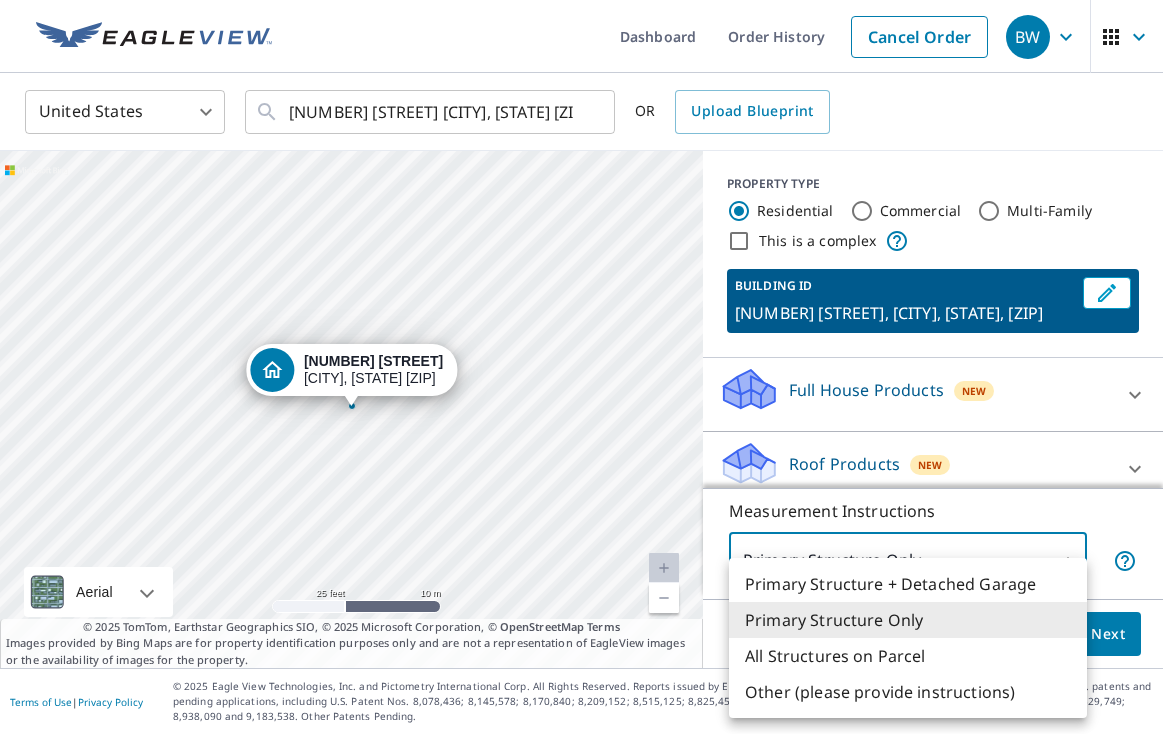 click on "BW BW
Dashboard Order History Cancel Order BW United States US ​ [NUMBER] [STREET] [CITY], [STATE] ​ OR Upload Blueprint [NUMBER] [STREET] [CITY], [STATE] Aerial Road A standard road map Aerial A detailed look from above Labels Labels 25 feet 10 m © 2025 TomTom, © Vexcel Imaging, © 2025 Microsoft Corporation,  © OpenStreetMap Terms © 2025 TomTom, Earthstar Geographics SIO, © 2025 Microsoft Corporation, ©   OpenStreetMap   Terms Images provided by Bing Maps are for property identification purposes only and are not a representation of EagleView images or the availability of images for the property. PROPERTY TYPE Residential Commercial Multi-Family This is a complex BUILDING ID [NUMBER] [STREET], [CITY], [STATE], [ZIP] Full House Products New Full House™ $105 Roof Products New Premium $32.75 - $87 QuickSquares™ $18 Gutter $13.75 Bid Perfect™ $18 Solar Products New Inform Essentials+ $63.25 Walls Products New Walls, Windows & Doors $78 Walls $40 Measurement Instructions Primary Structure Only 2 ​" at bounding box center (581, 367) 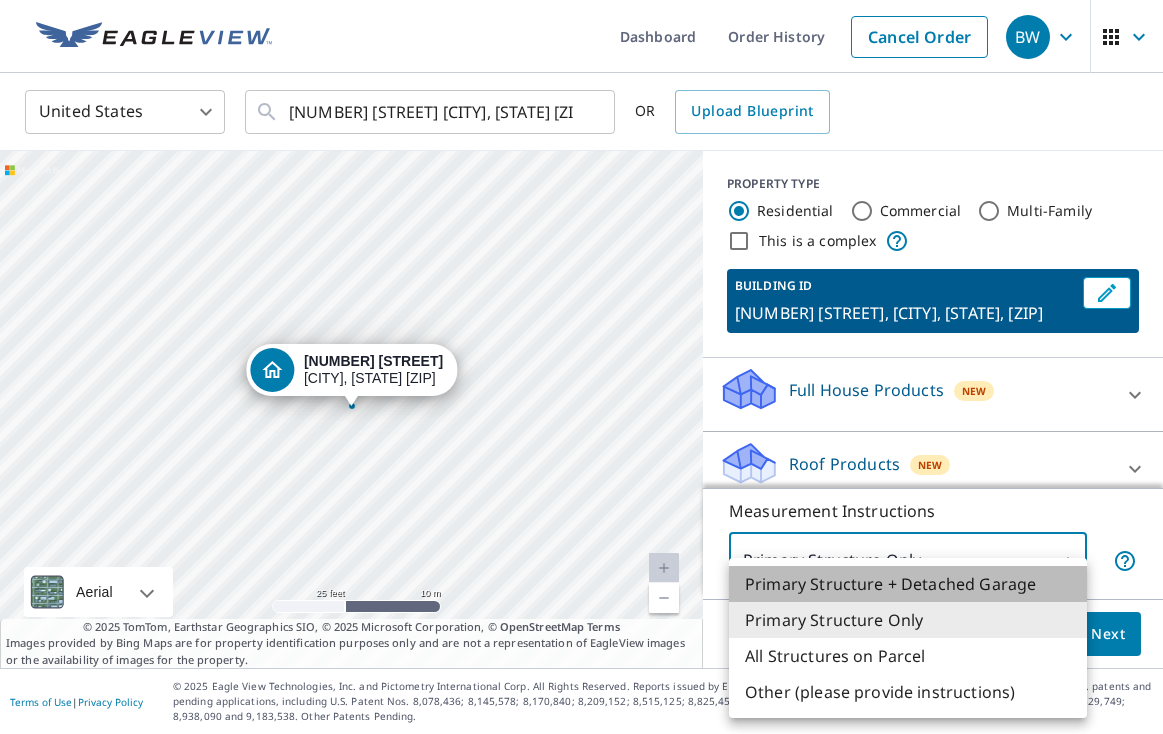 click on "Primary Structure + Detached Garage" at bounding box center [908, 584] 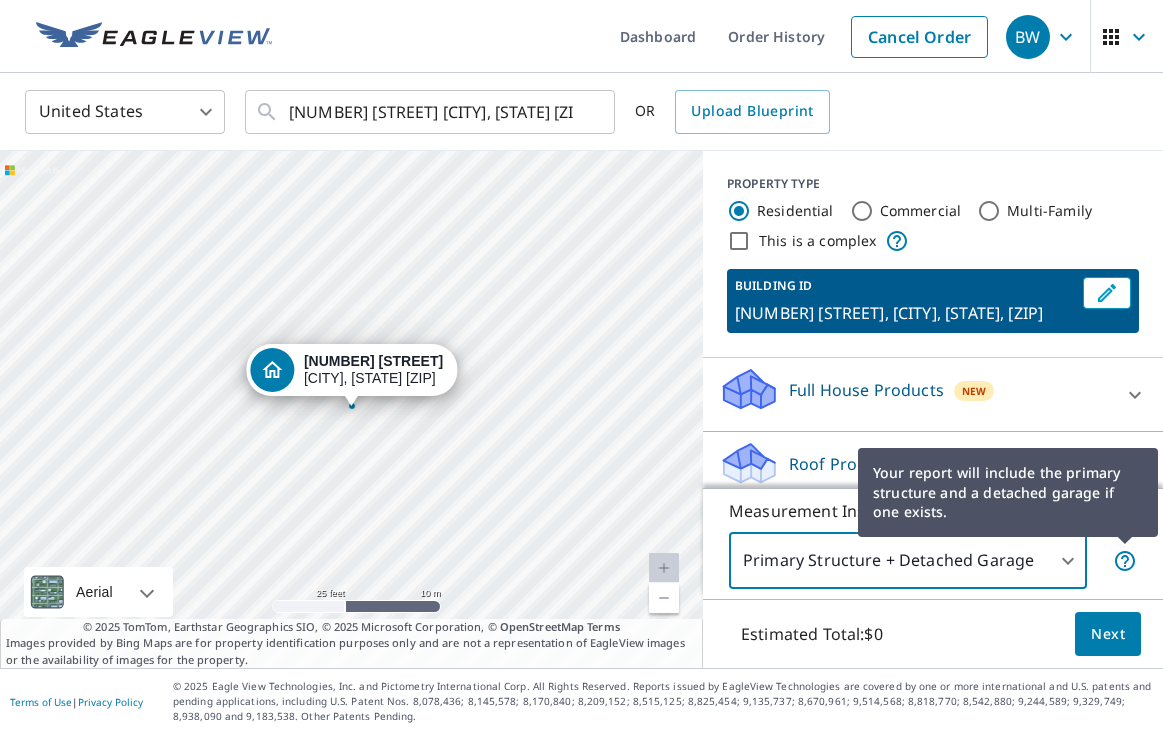 click 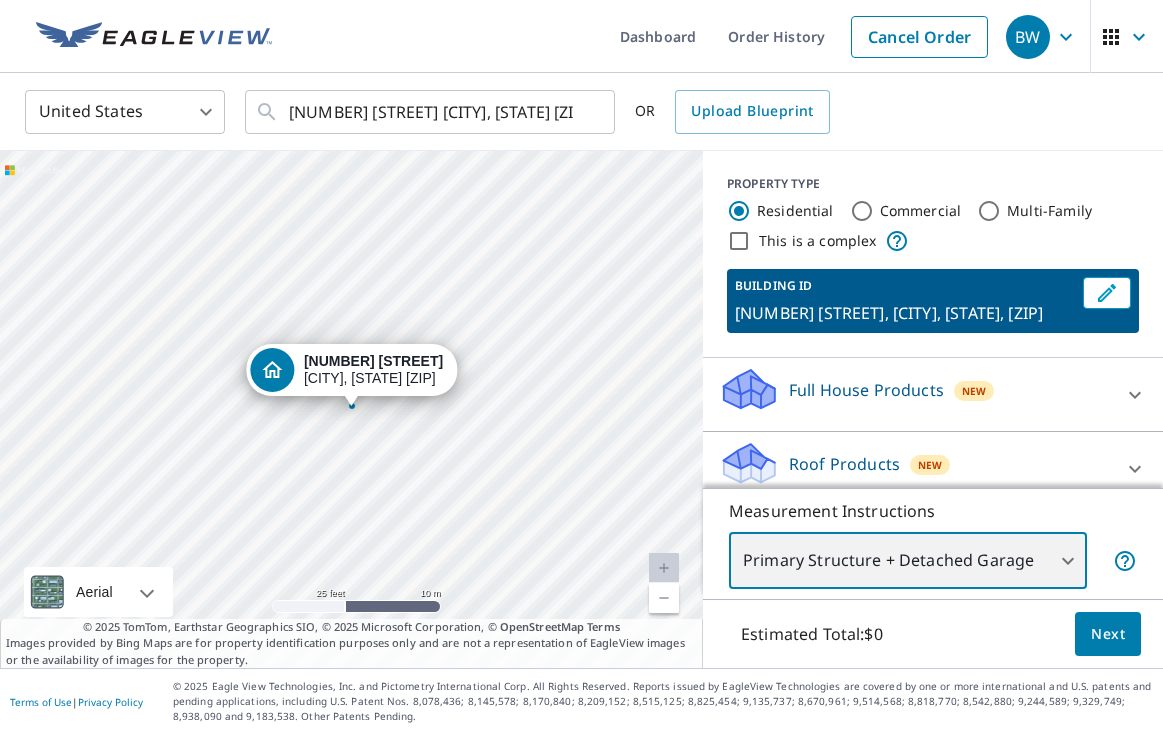 scroll, scrollTop: 0, scrollLeft: 0, axis: both 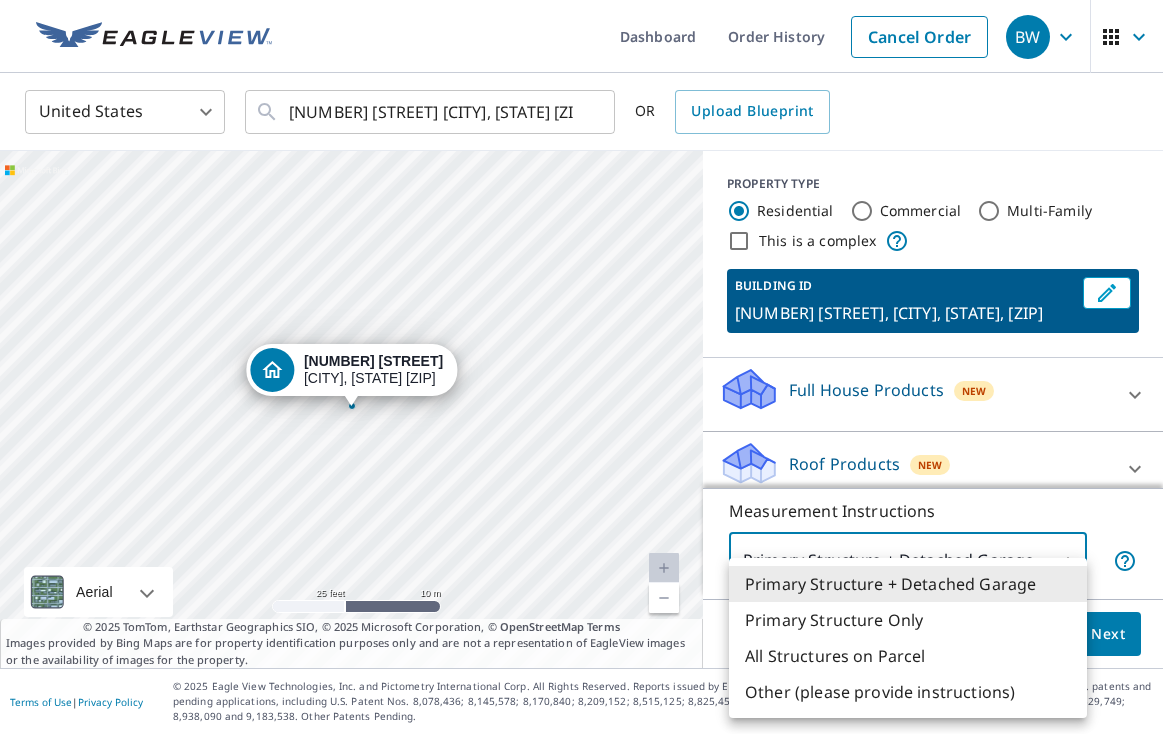 click on "BW BW
Dashboard Order History Cancel Order BW United States US ​ [NUMBER] [STREET] [CITY], [STATE] ​ OR Upload Blueprint [NUMBER] [STREET] [CITY], [STATE] Aerial Road A standard road map Aerial A detailed look from above Labels Labels 25 feet 10 m © 2025 TomTom, © Vexcel Imaging, © 2025 Microsoft Corporation,  © OpenStreetMap Terms © 2025 TomTom, Earthstar Geographics SIO, © 2025 Microsoft Corporation, ©   OpenStreetMap   Terms Images provided by Bing Maps are for property identification purposes only and are not a representation of EagleView images or the availability of images for the property. PROPERTY TYPE Residential Commercial Multi-Family This is a complex BUILDING ID [NUMBER] [STREET], [CITY], [STATE], [ZIP] Full House Products New Full House™ $105 Roof Products New Premium $32.75 - $87 QuickSquares™ $18 Gutter $13.75 Bid Perfect™ $18 Solar Products New Inform Essentials+ $63.25 Walls Products New Walls, Windows & Doors $78 Walls $40 Measurement Instructions 1 ​ Estimated Total:  $0" at bounding box center (581, 367) 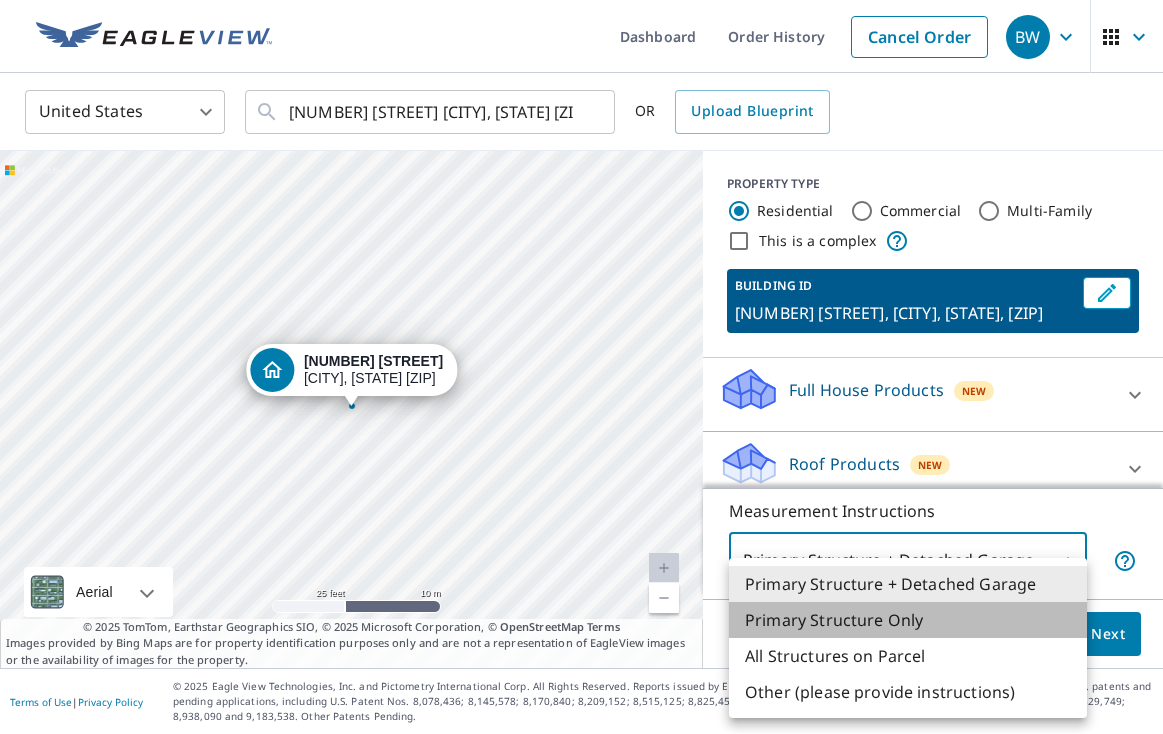 click on "Primary Structure Only" at bounding box center (908, 620) 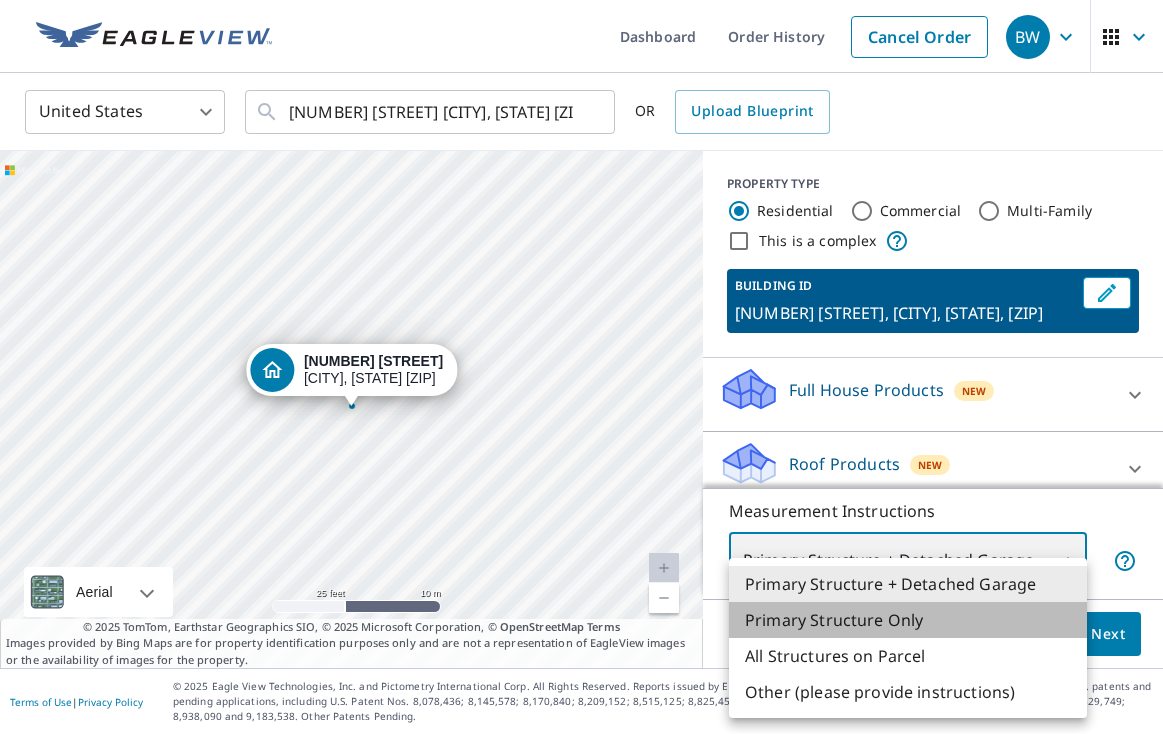 type on "2" 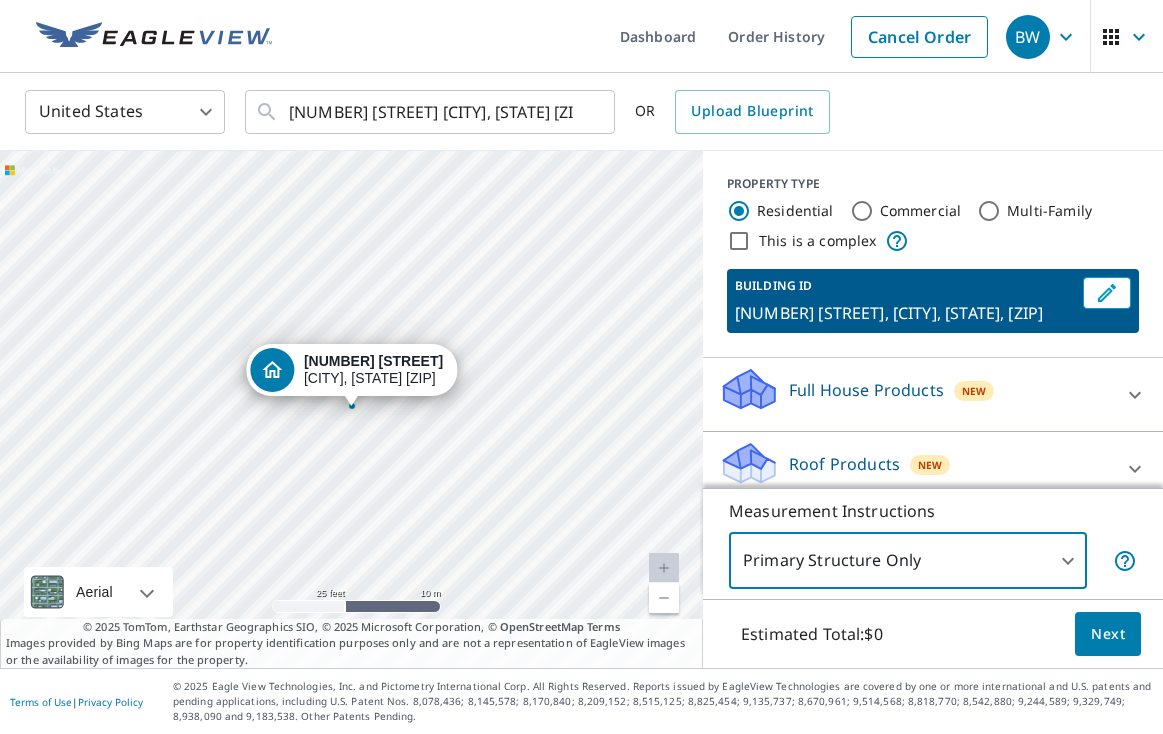 click on "Next" at bounding box center (1108, 634) 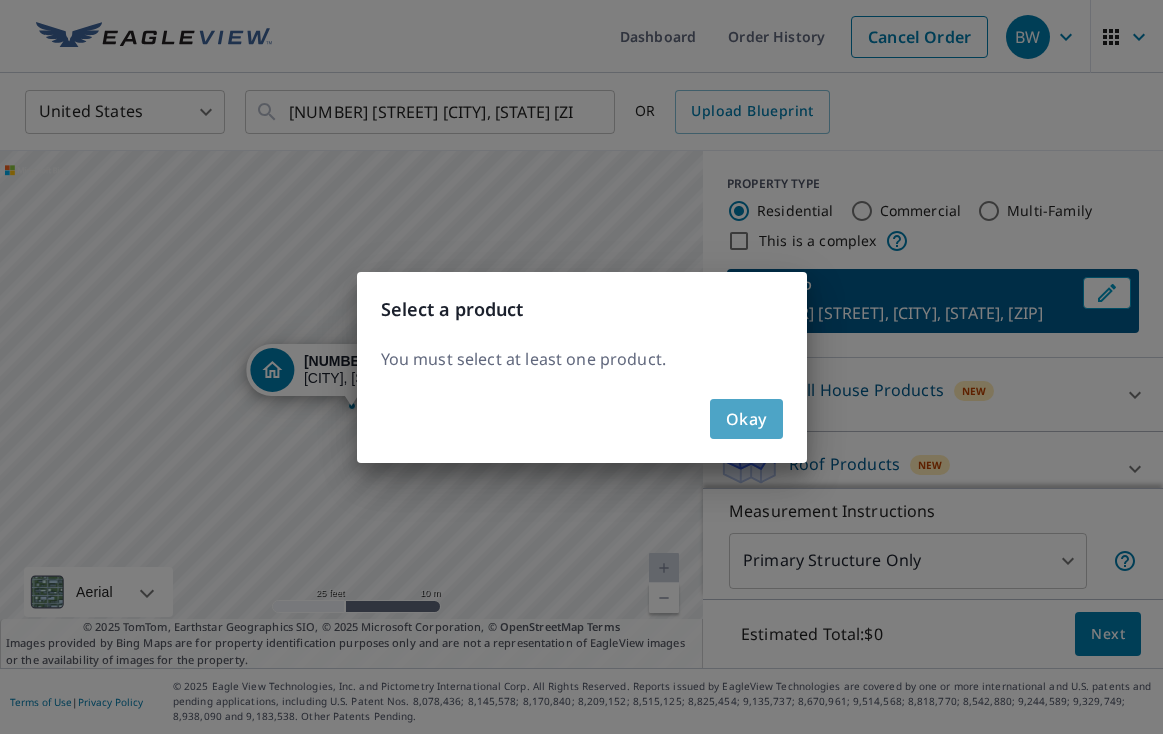 click on "Okay" at bounding box center [746, 419] 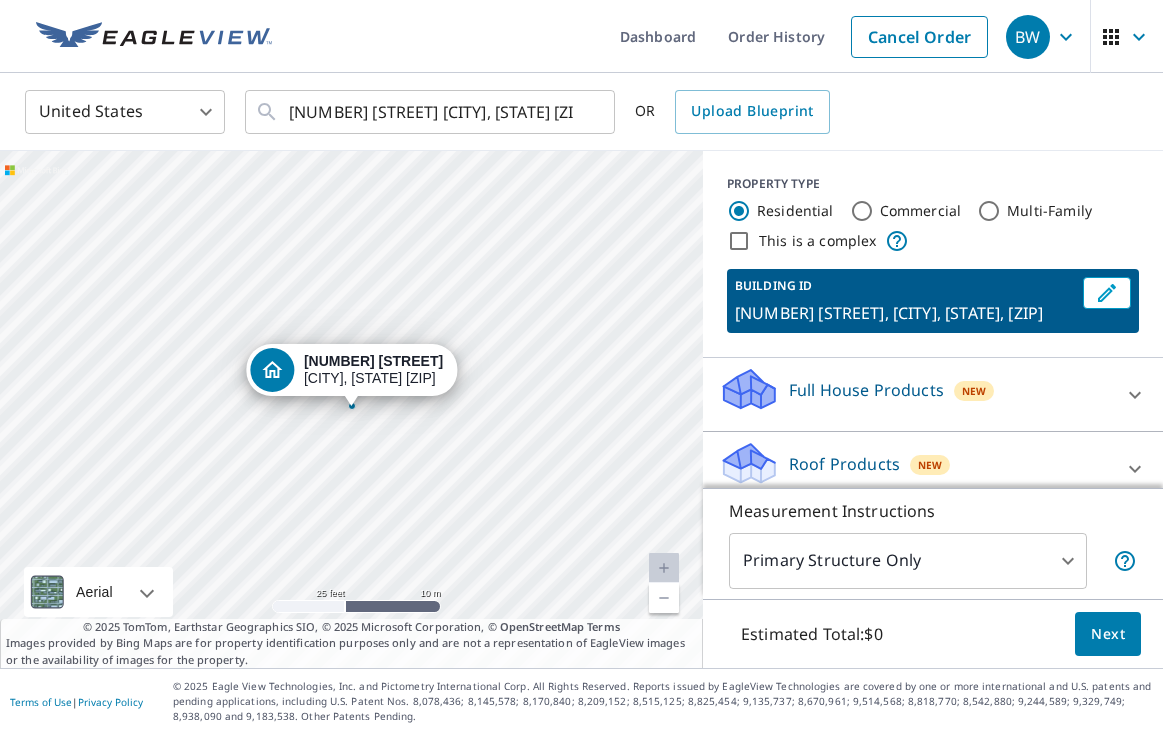 click 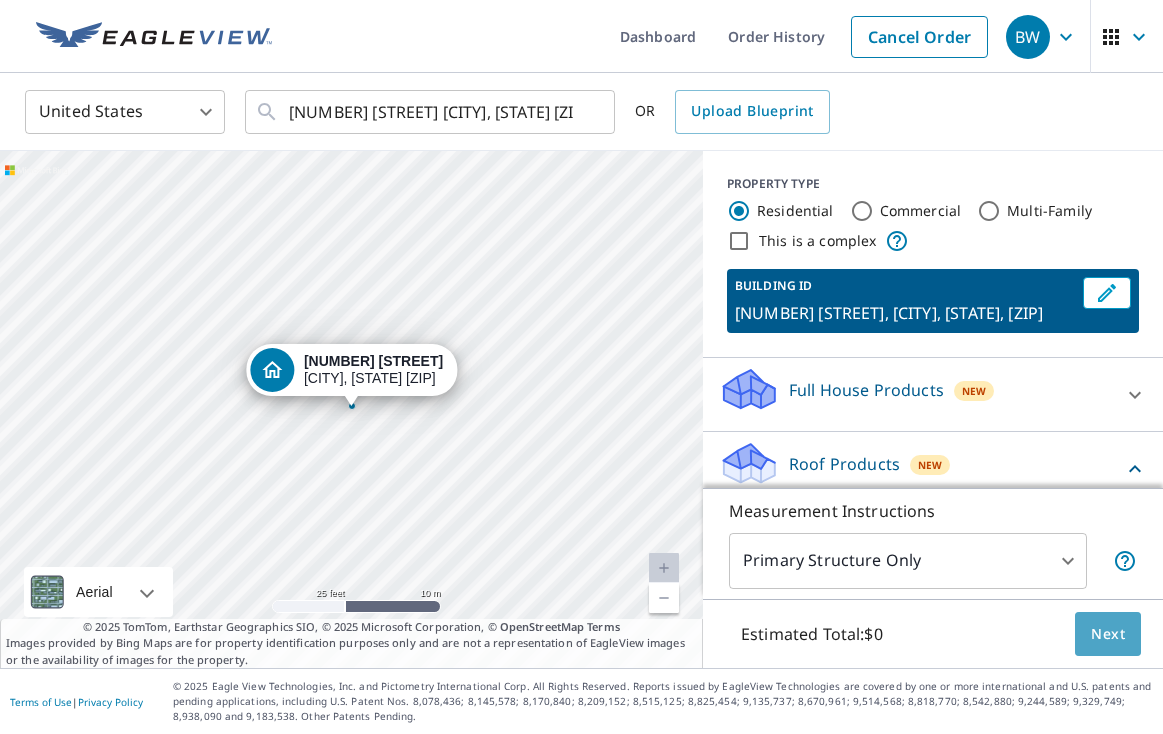 click on "Next" at bounding box center [1108, 634] 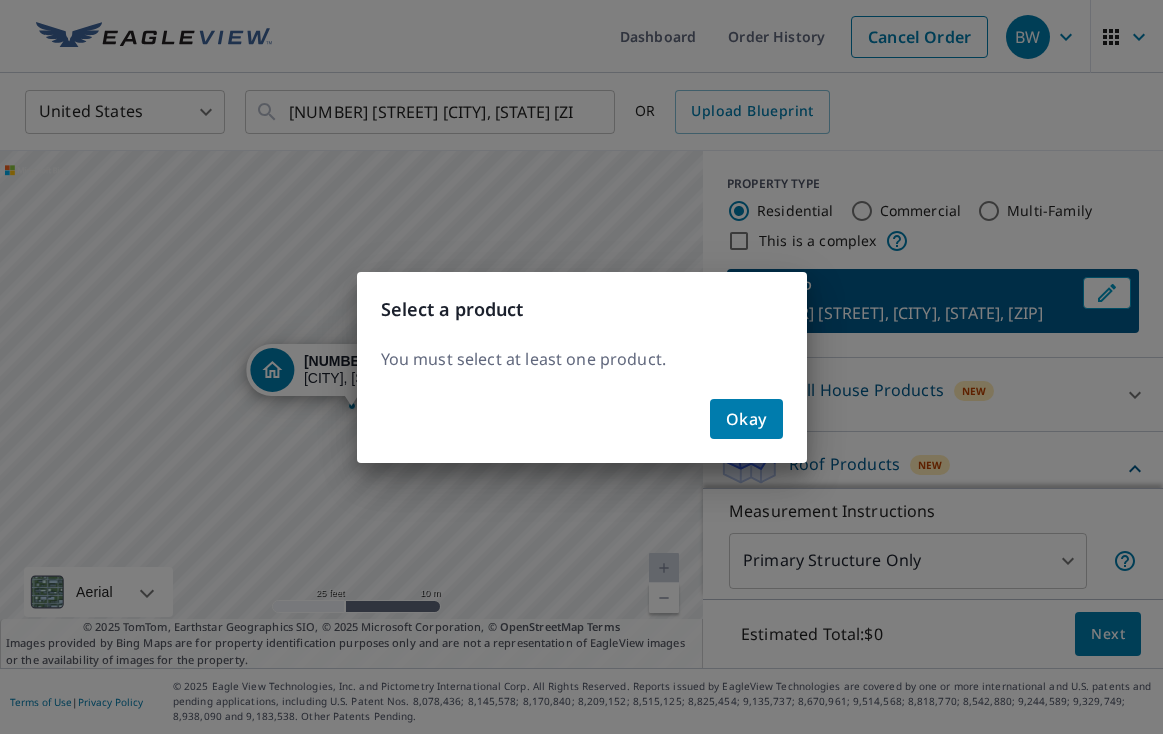 click on "Okay" at bounding box center (746, 419) 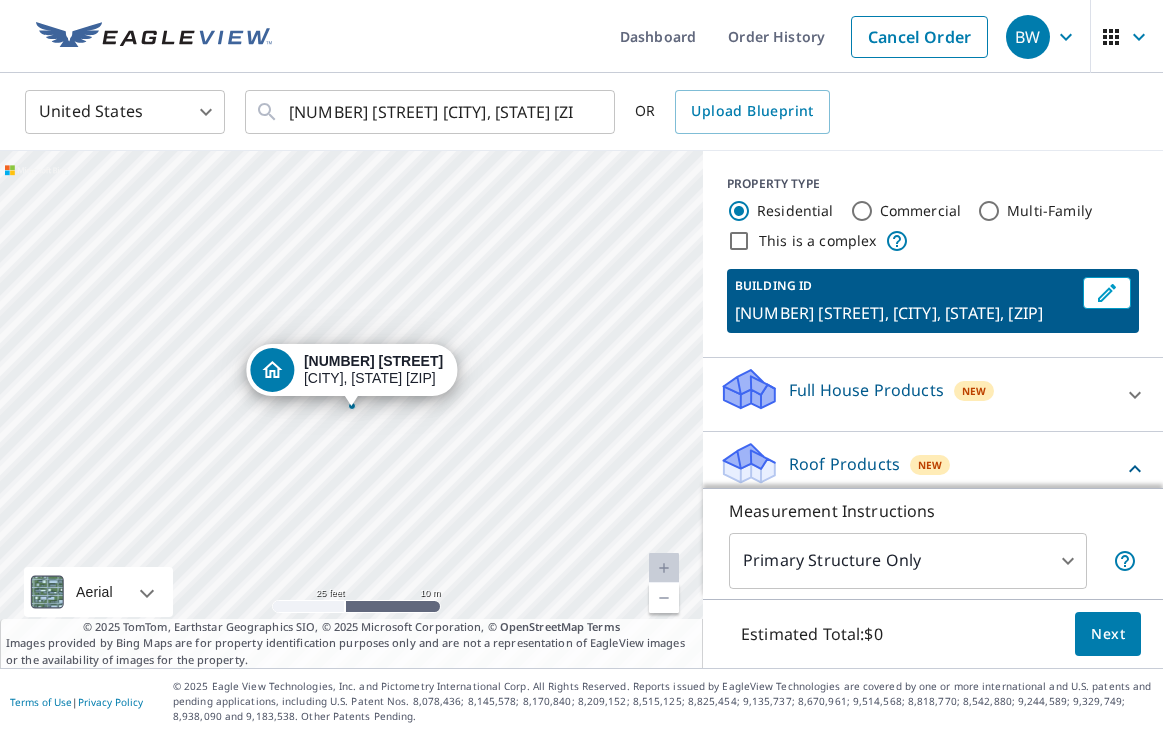 click 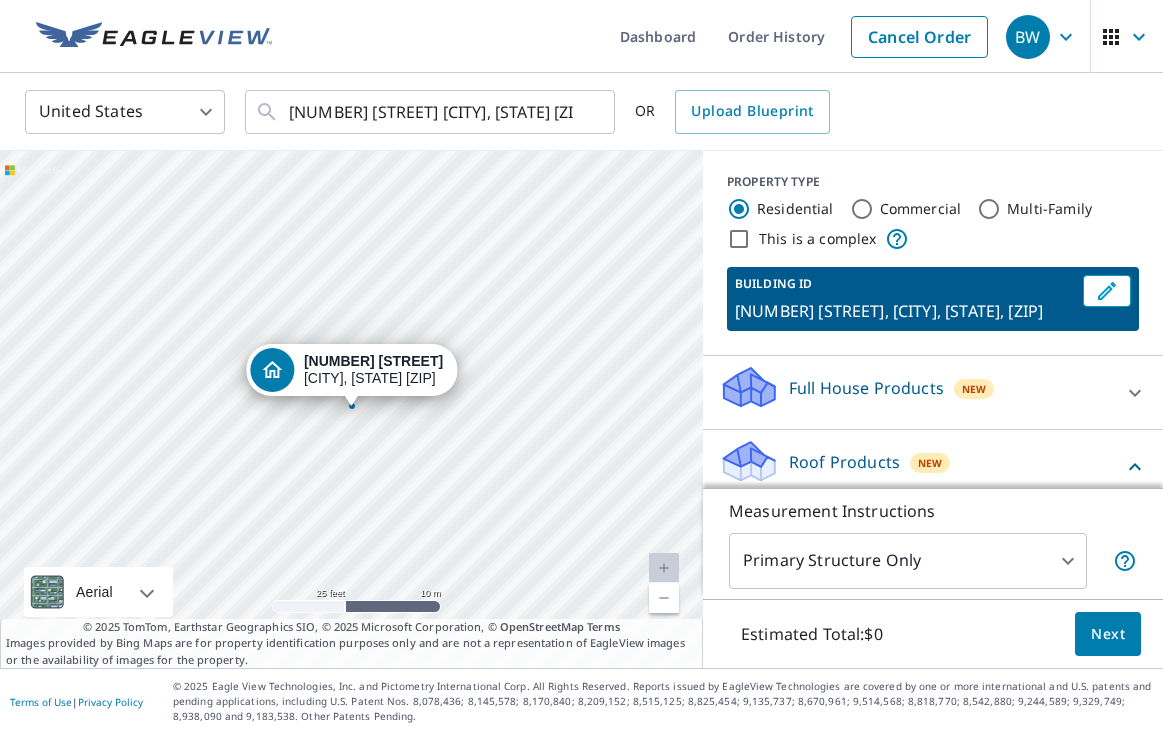 scroll, scrollTop: 0, scrollLeft: 0, axis: both 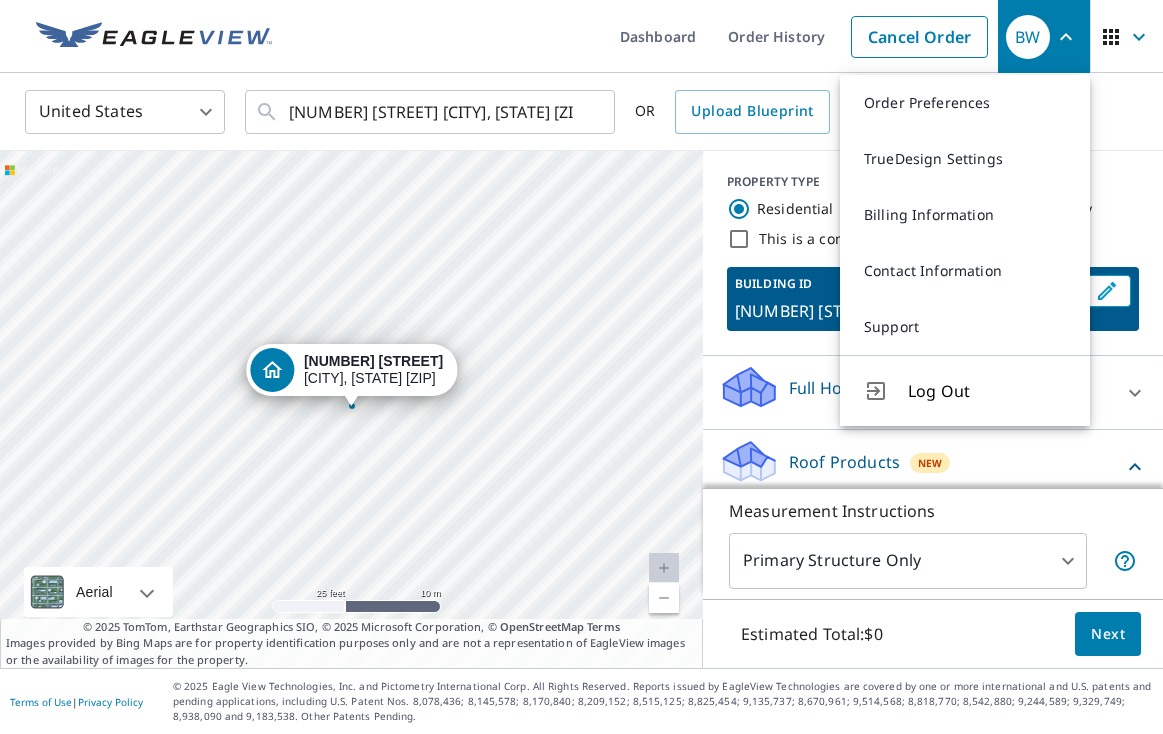 click on "United States US ​ [NUMBER] [STREET] [CITY], [STATE] ​ OR Upload Blueprint" at bounding box center (574, 111) 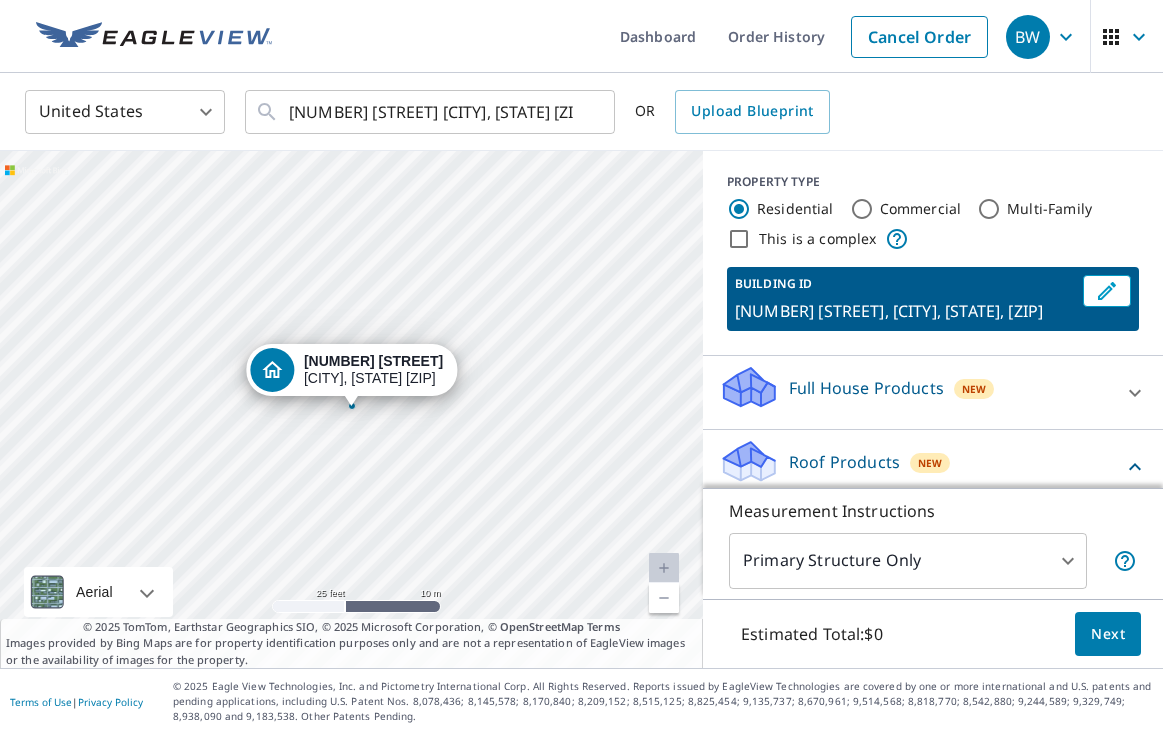 click 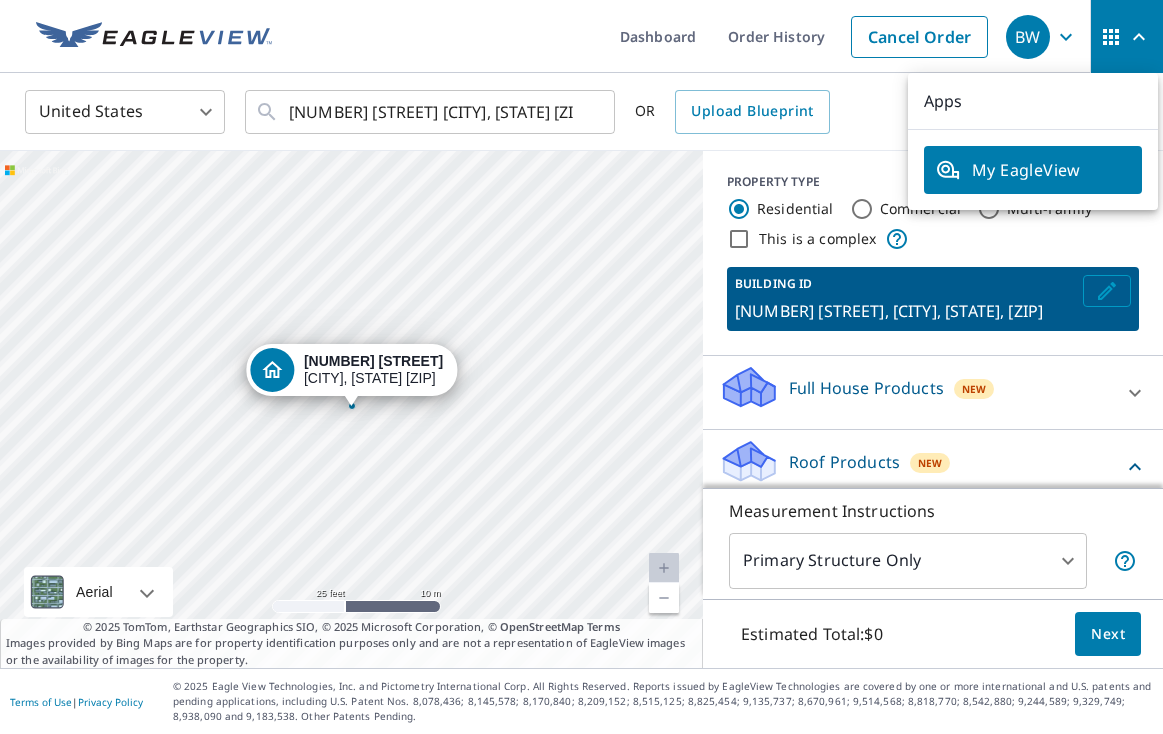 click 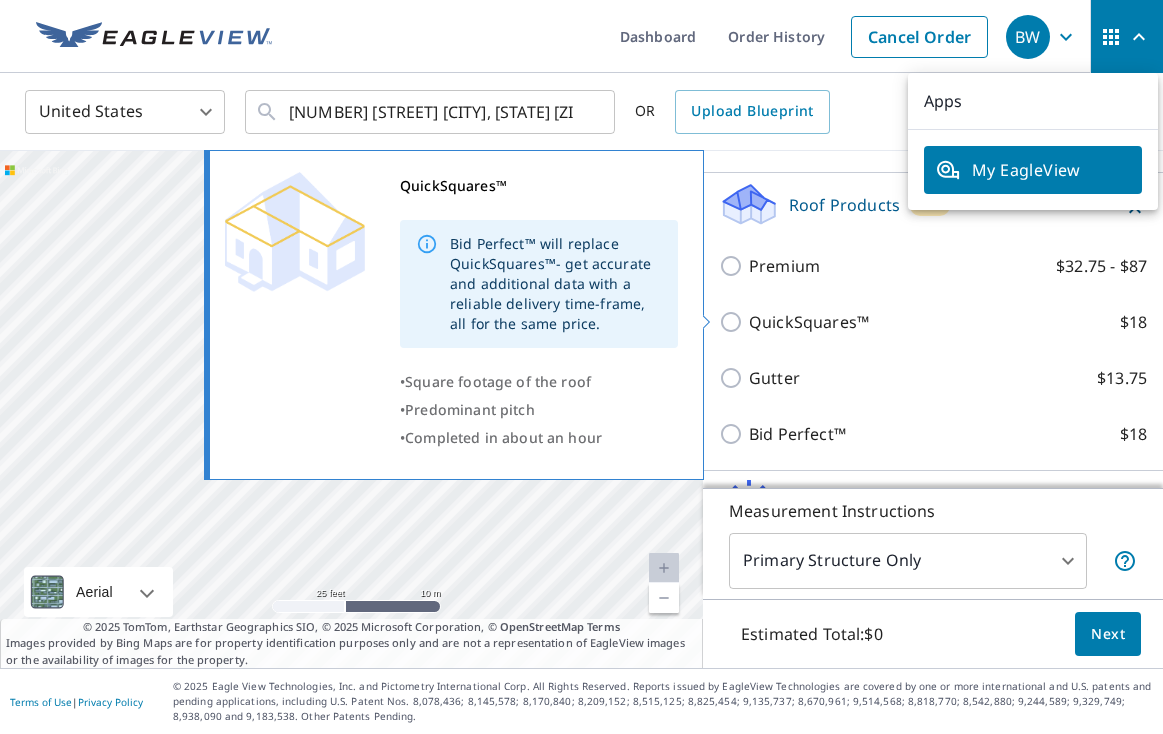 scroll, scrollTop: 568, scrollLeft: 0, axis: vertical 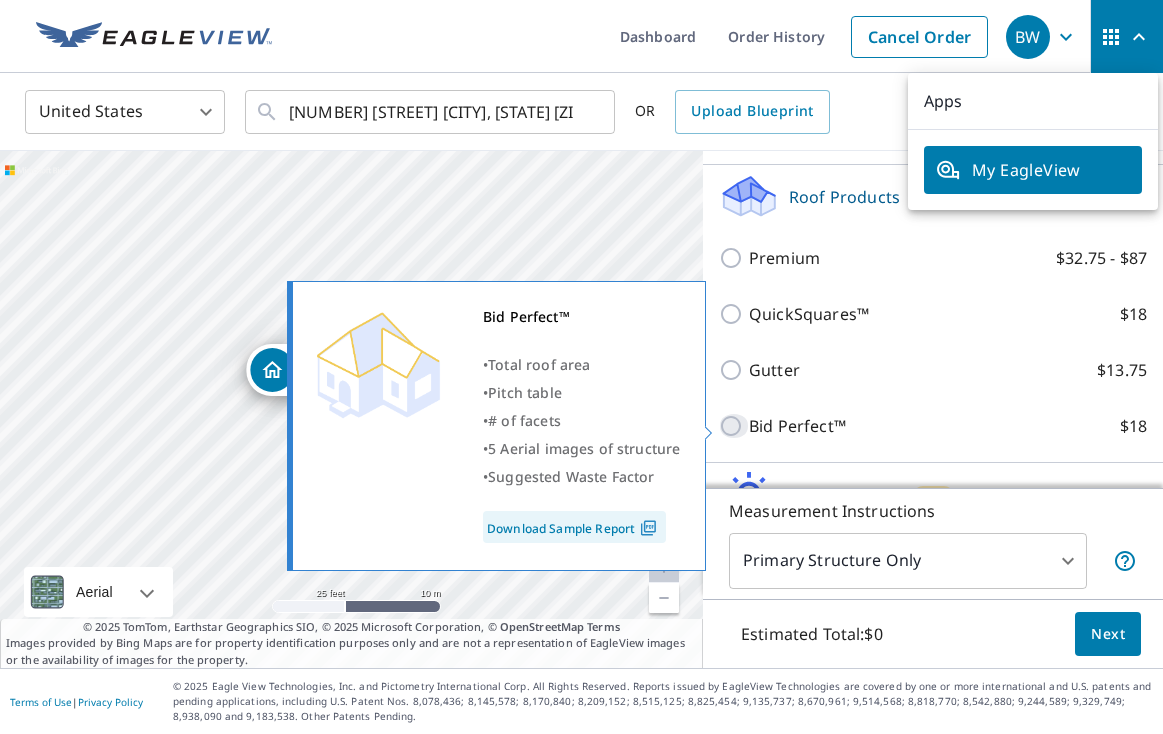click on "Bid Perfect™ $18" at bounding box center [734, 426] 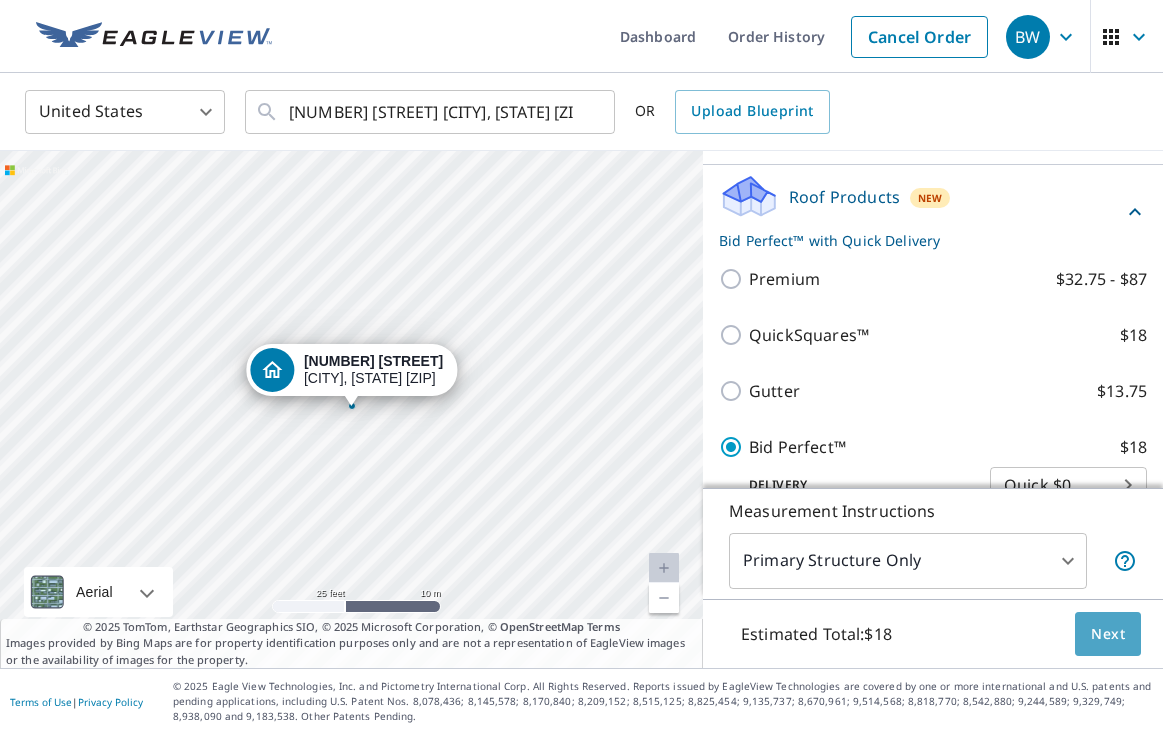 click on "Next" at bounding box center (1108, 634) 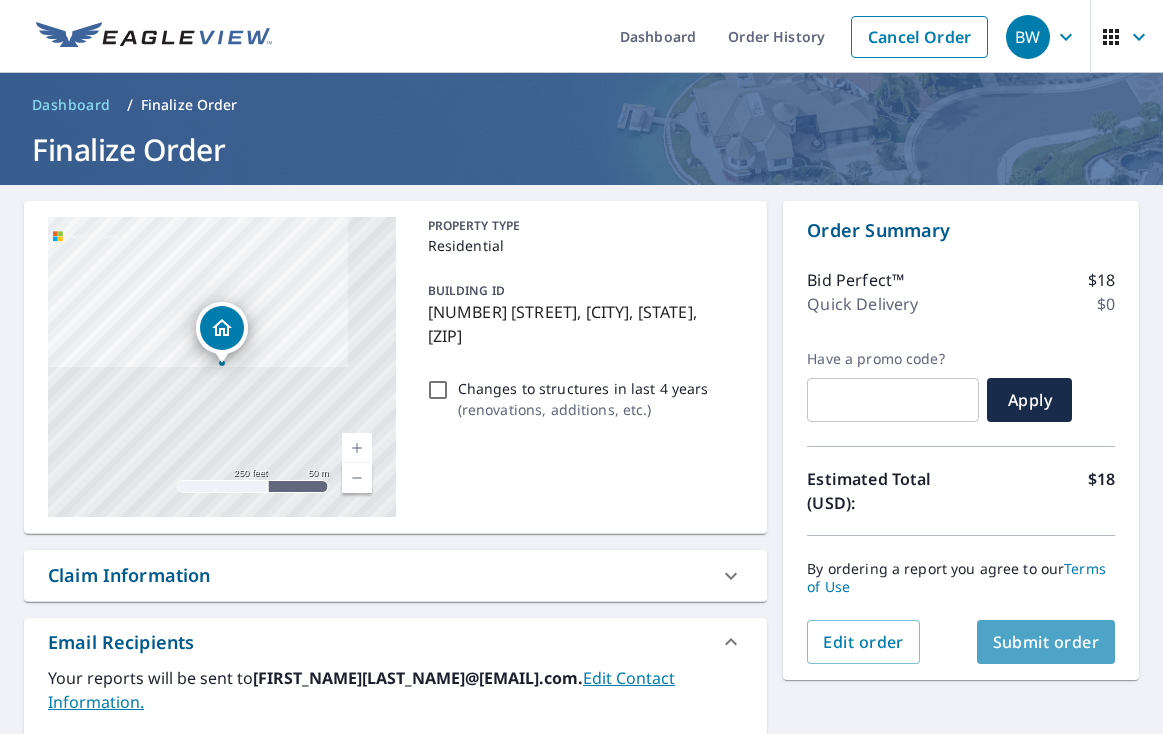 click on "Submit order" at bounding box center [1046, 642] 